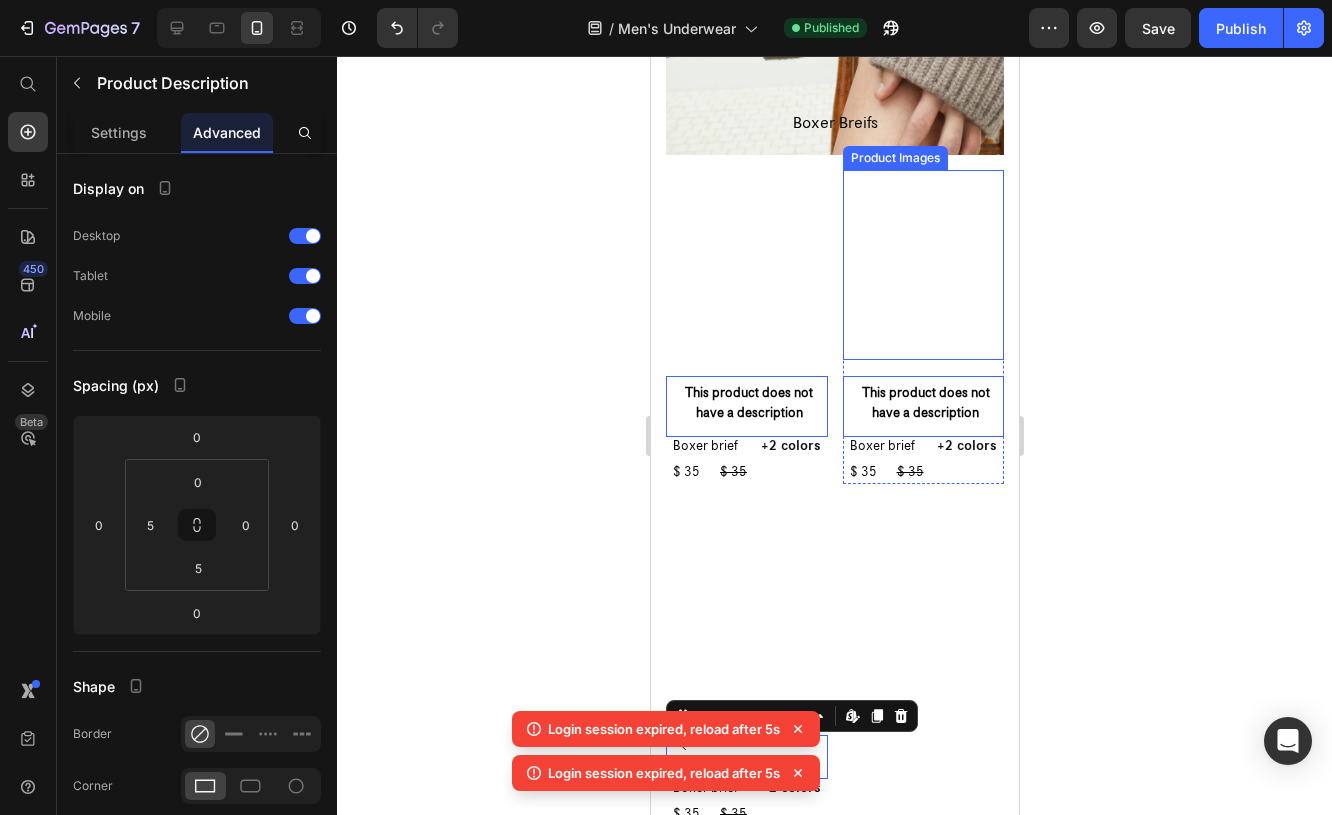 scroll, scrollTop: 453, scrollLeft: 0, axis: vertical 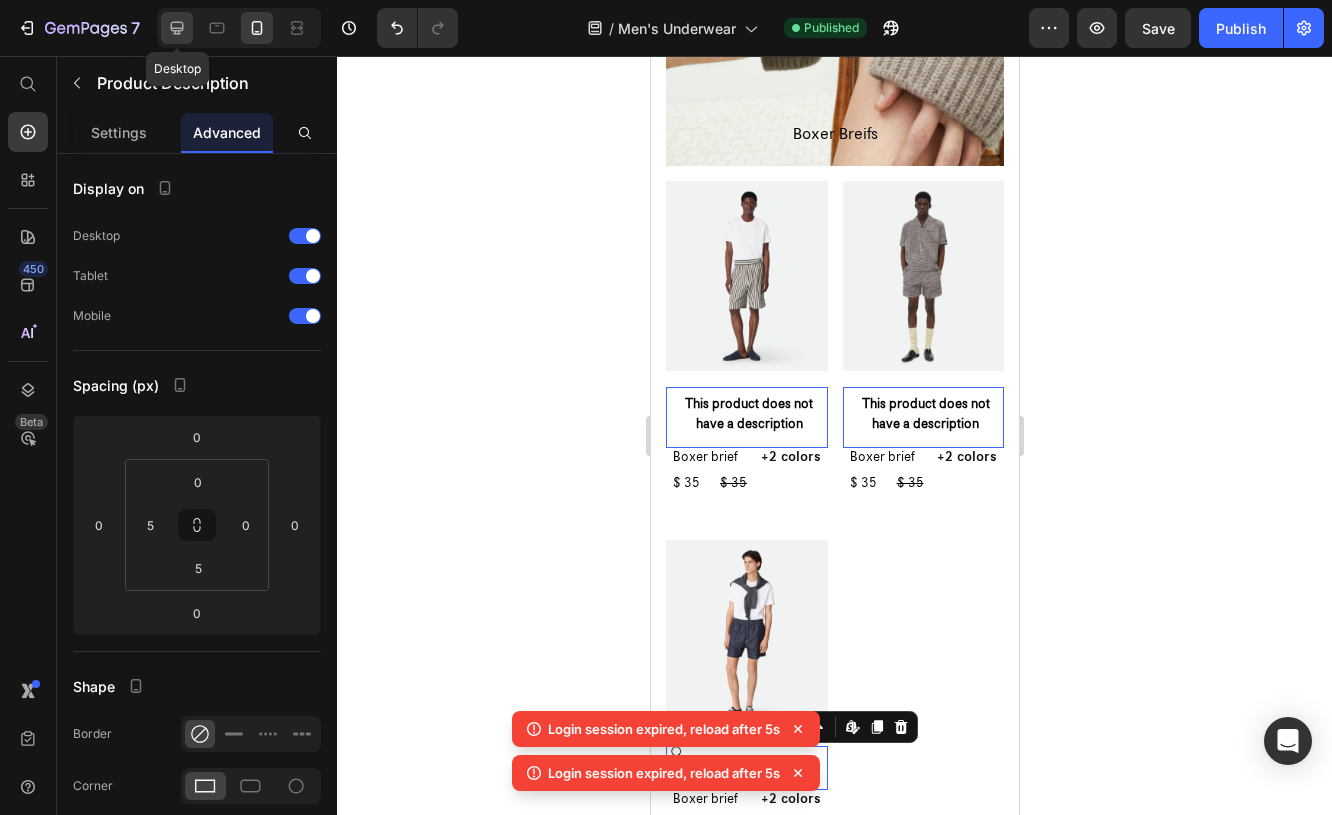 click 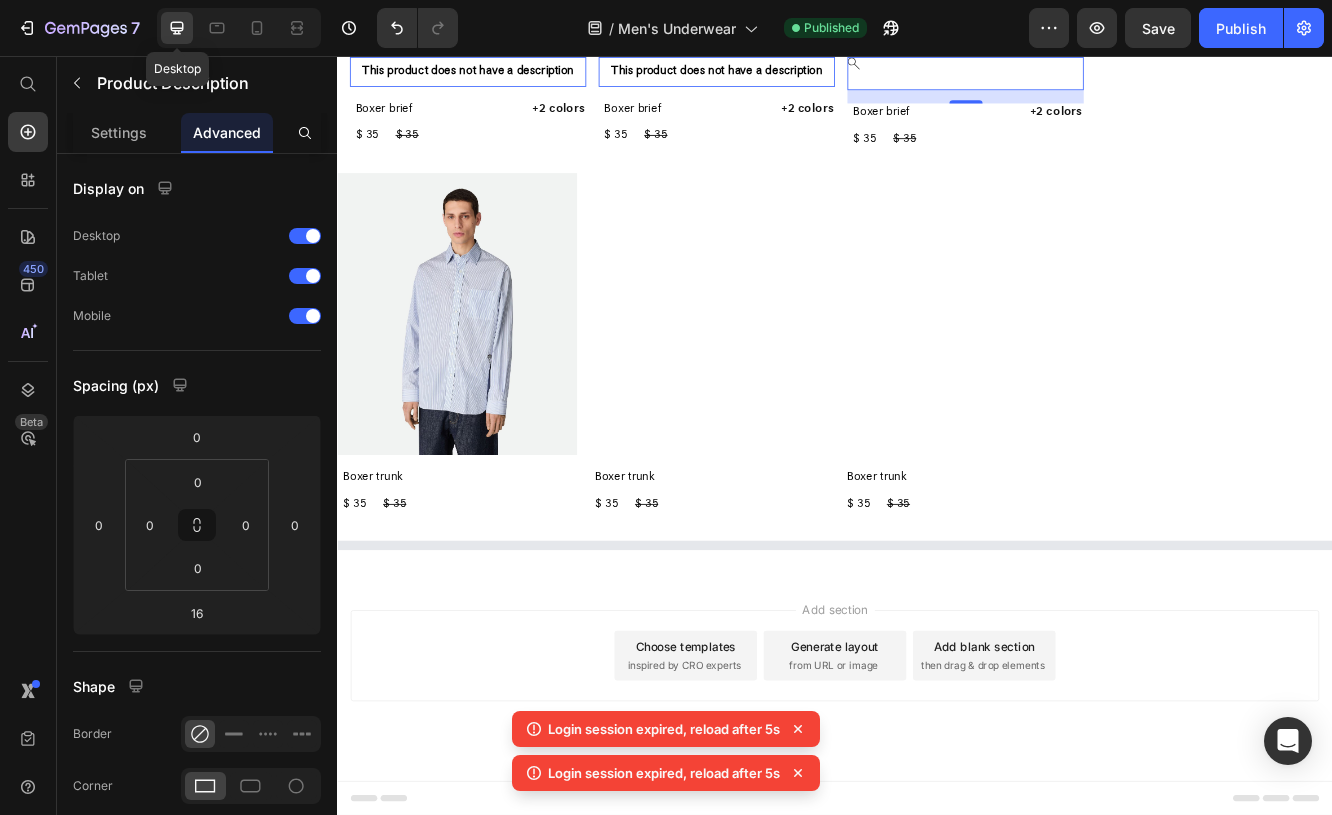 scroll, scrollTop: 364, scrollLeft: 0, axis: vertical 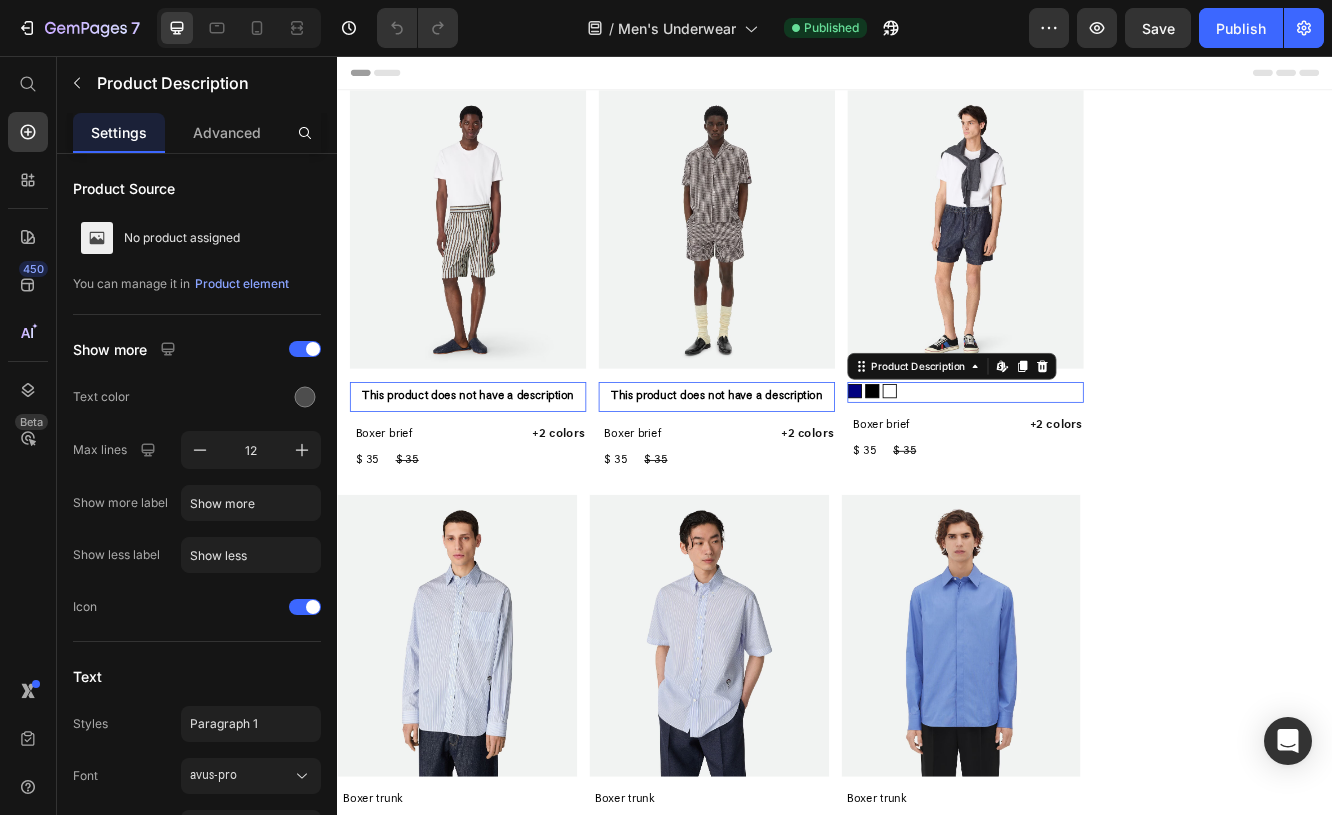 click at bounding box center (494, 467) 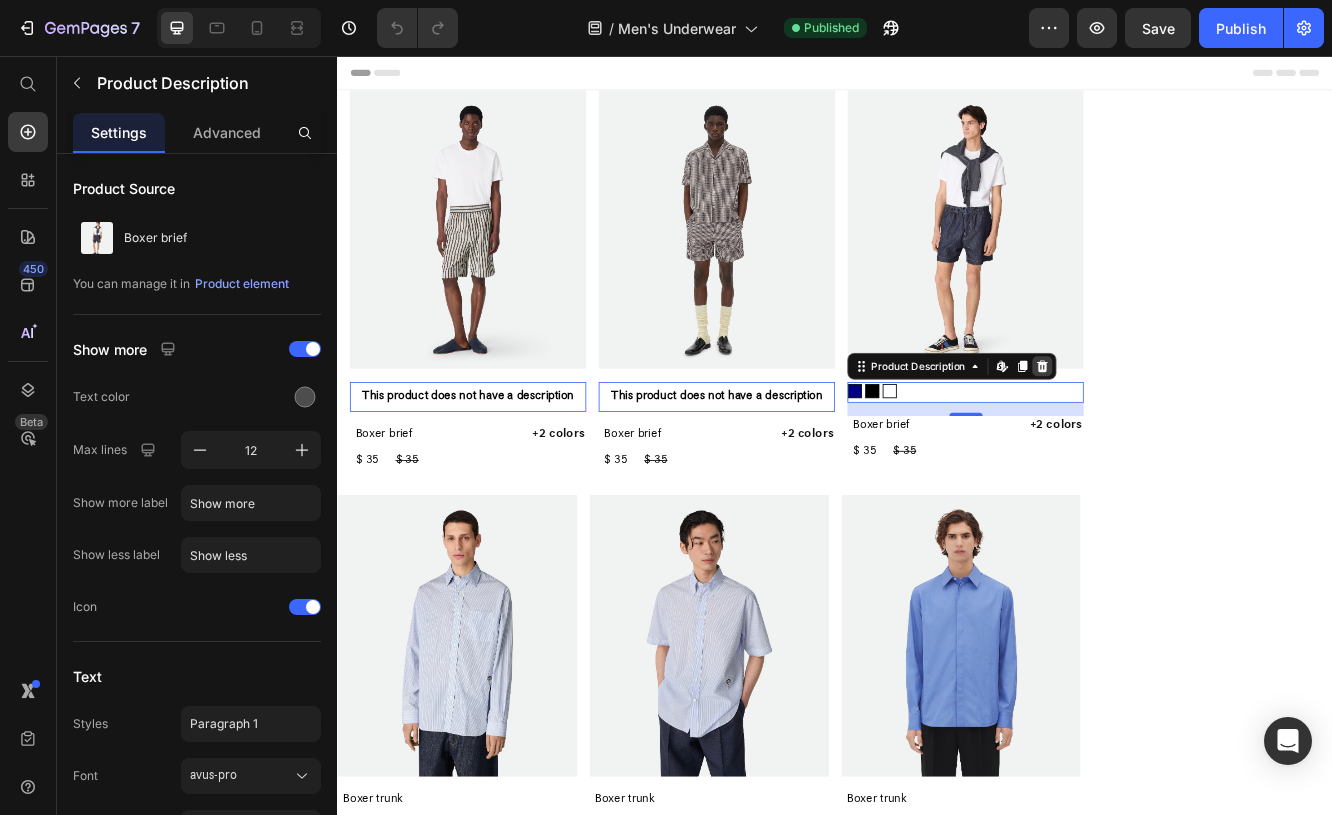 click 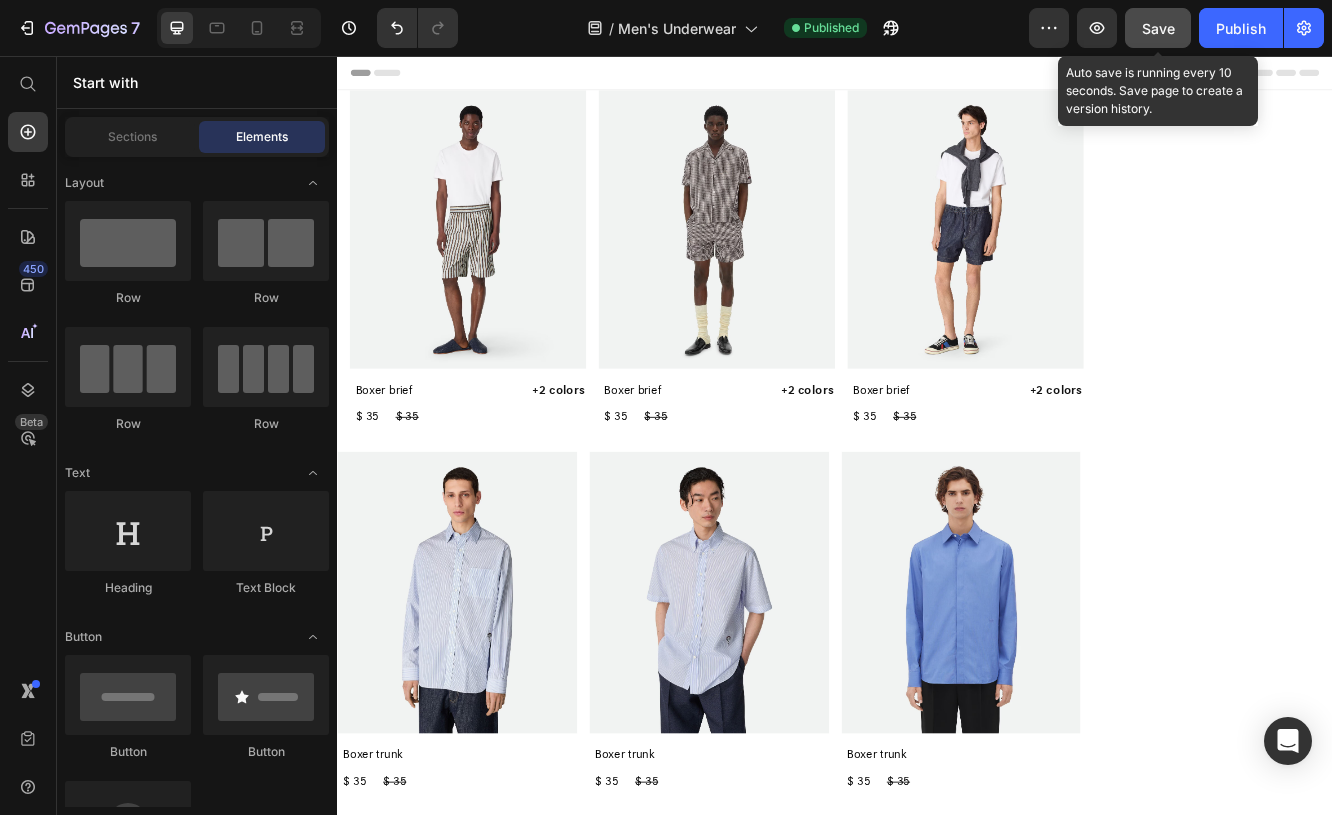 click on "Save" at bounding box center (1158, 28) 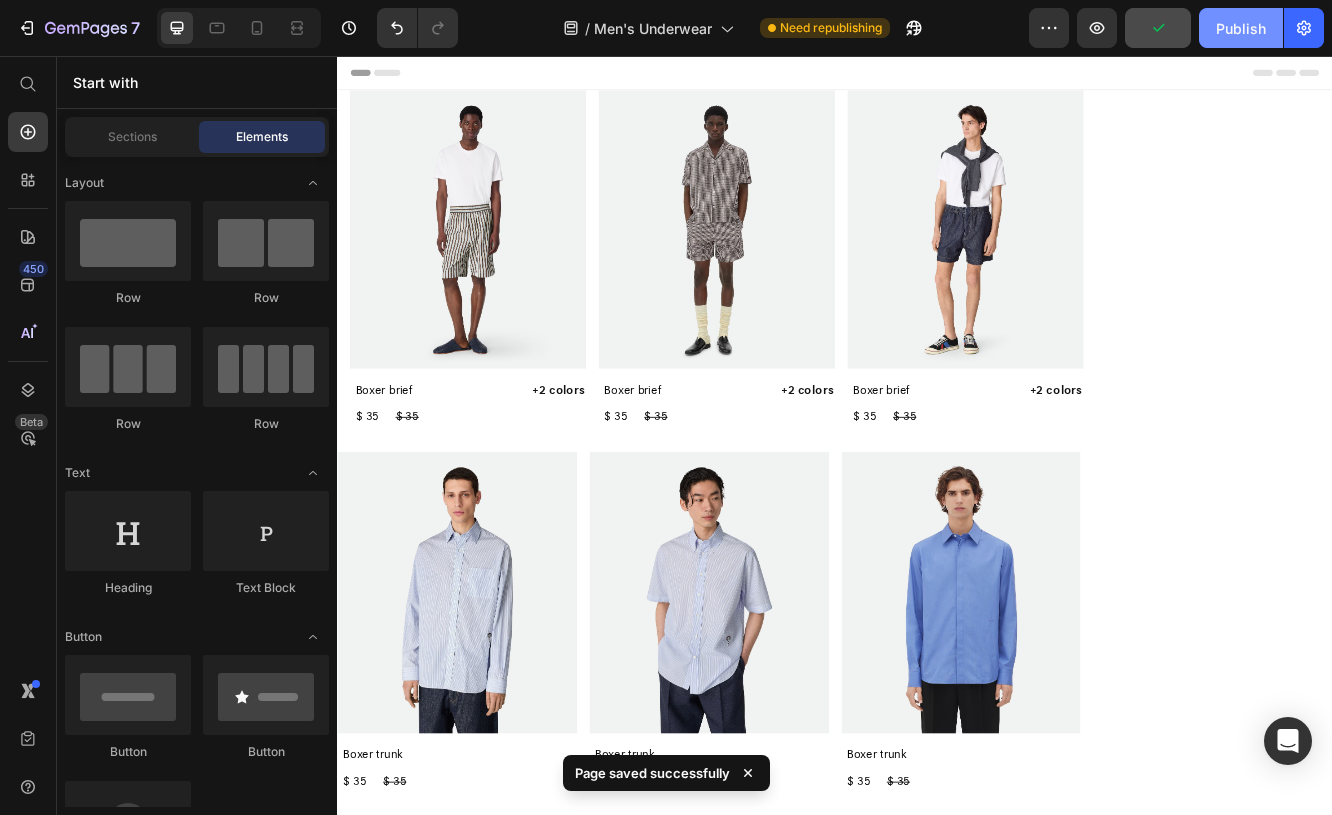 click on "Publish" at bounding box center (1241, 28) 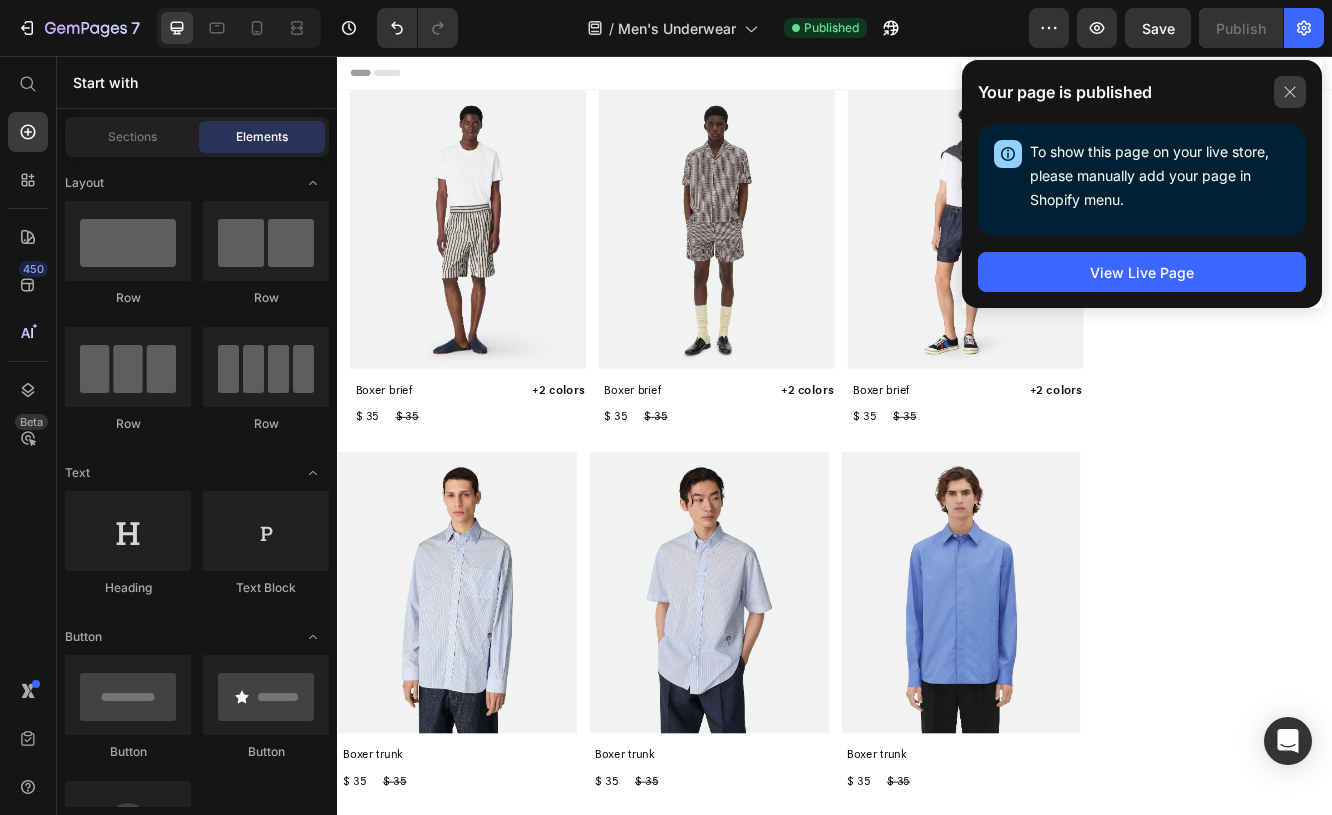 click 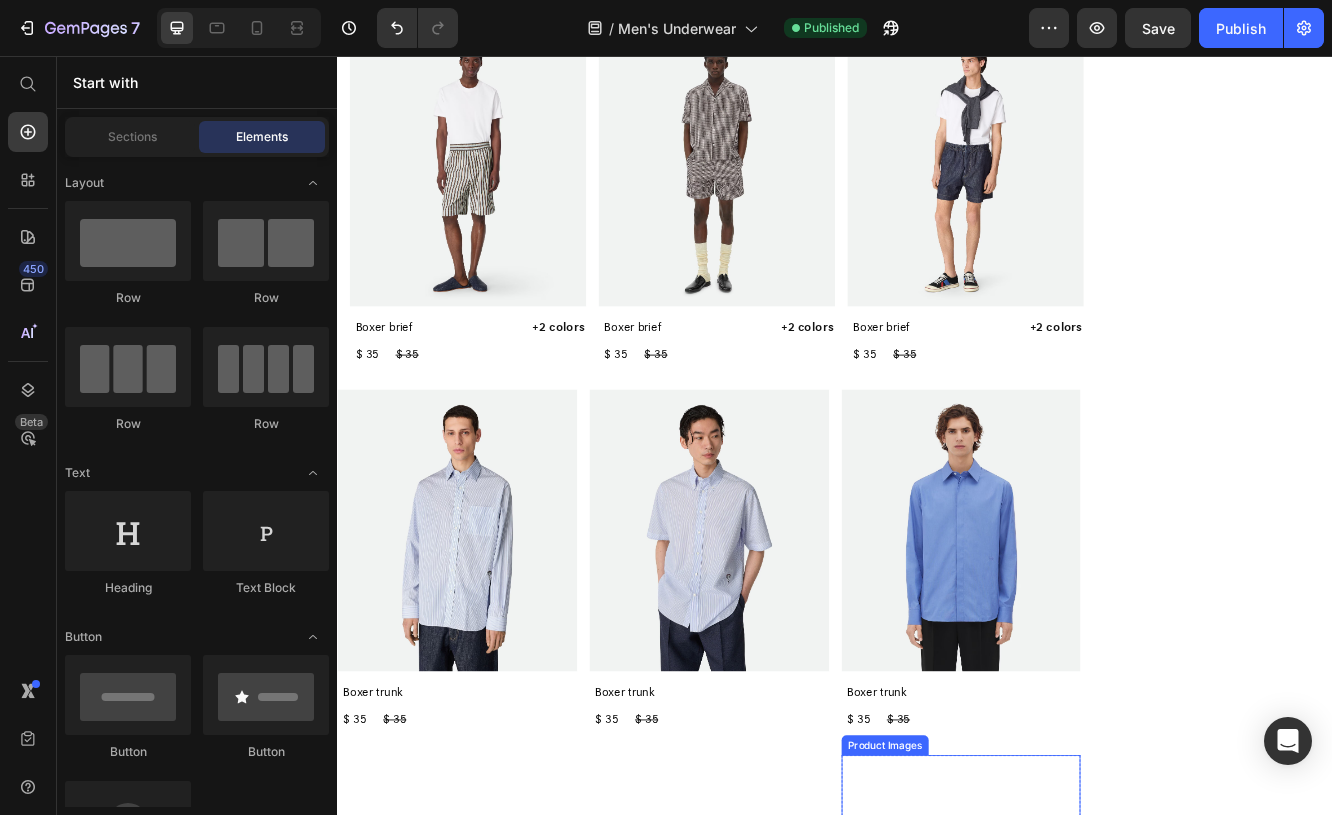 scroll, scrollTop: 0, scrollLeft: 0, axis: both 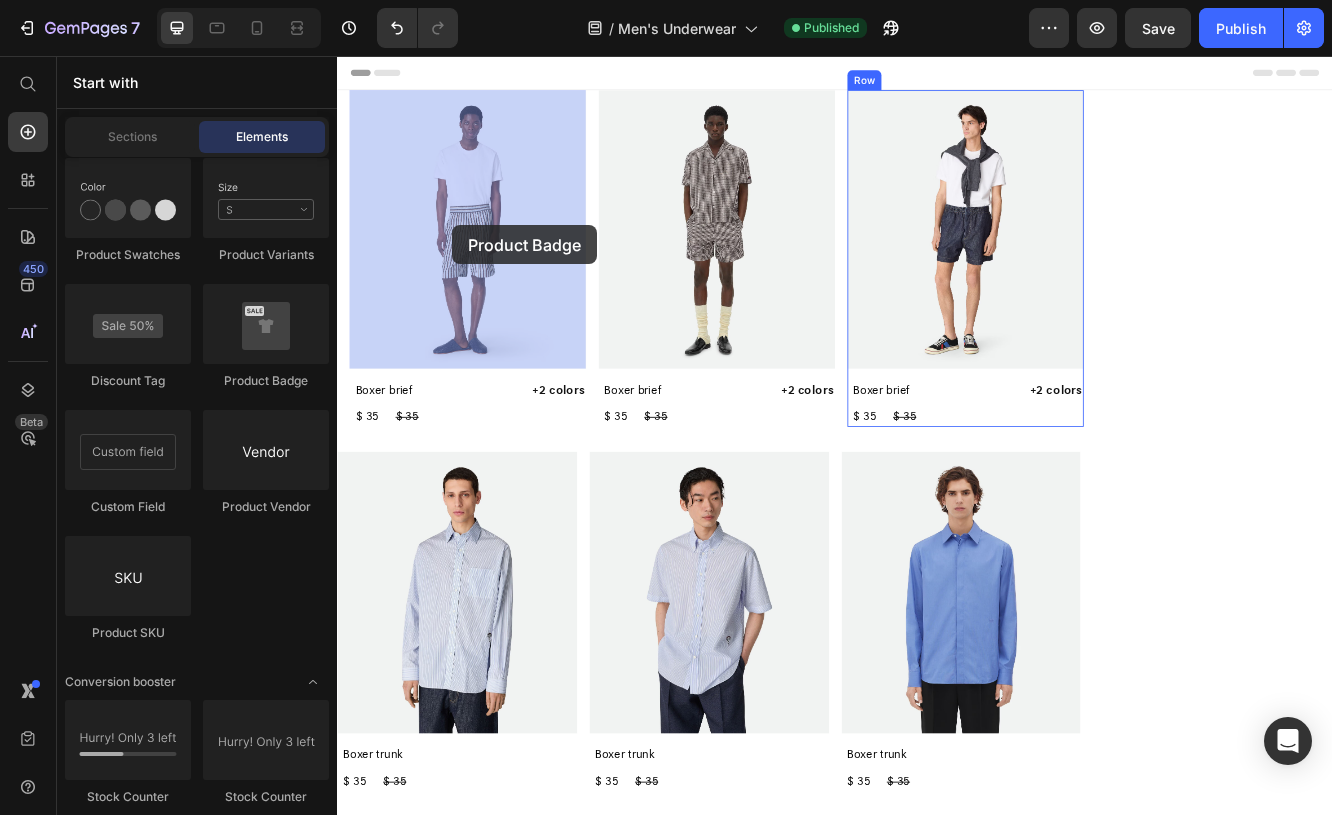 drag, startPoint x: 581, startPoint y: 383, endPoint x: 452, endPoint y: 225, distance: 203.97304 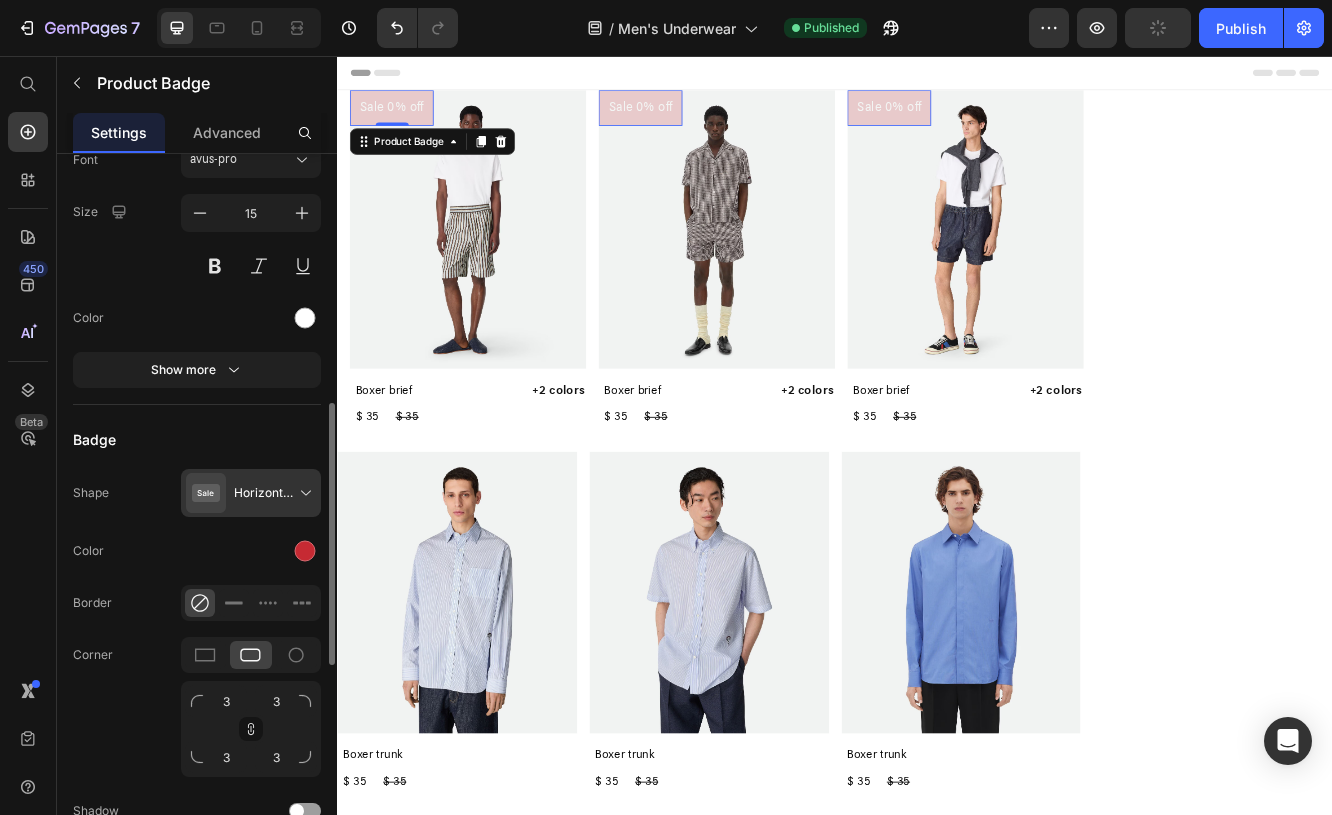 scroll, scrollTop: 662, scrollLeft: 0, axis: vertical 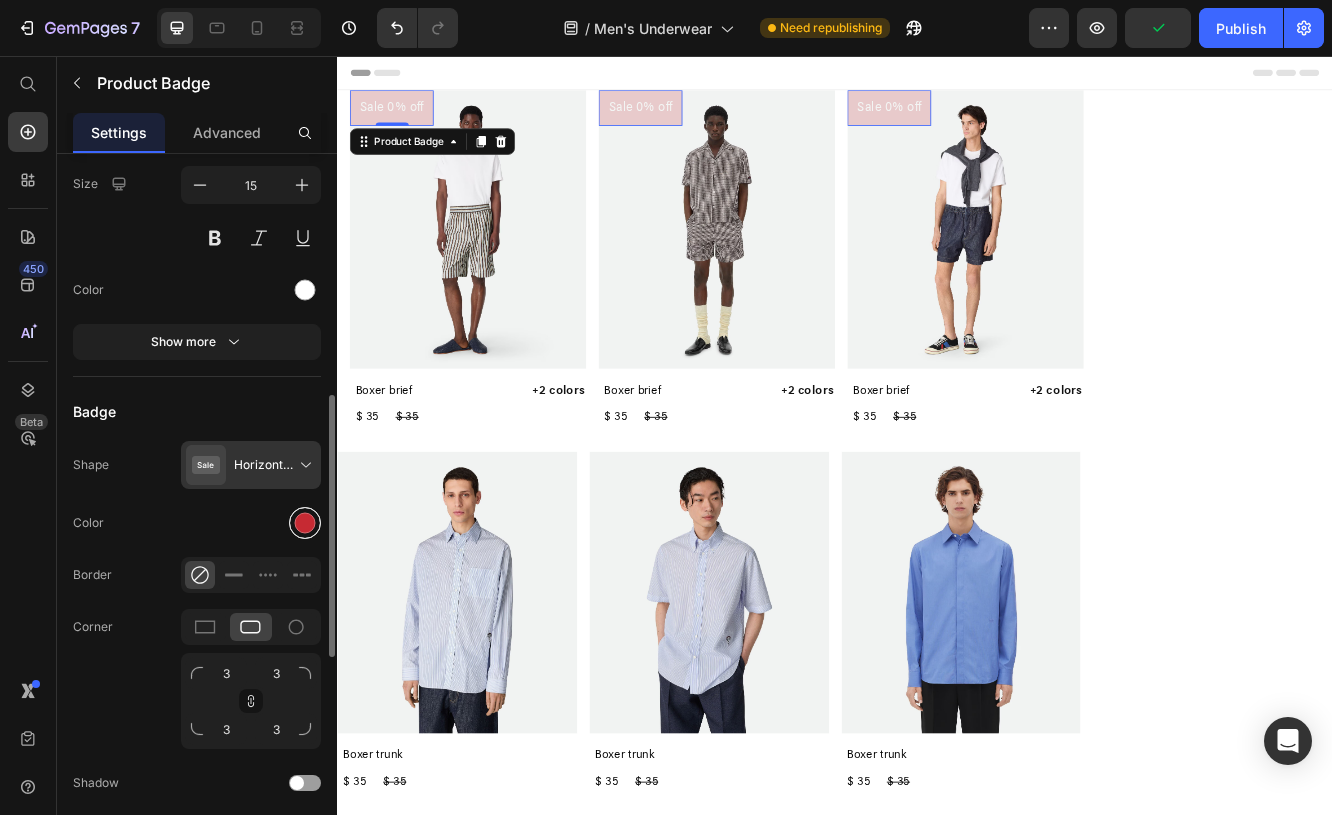 click at bounding box center (305, 523) 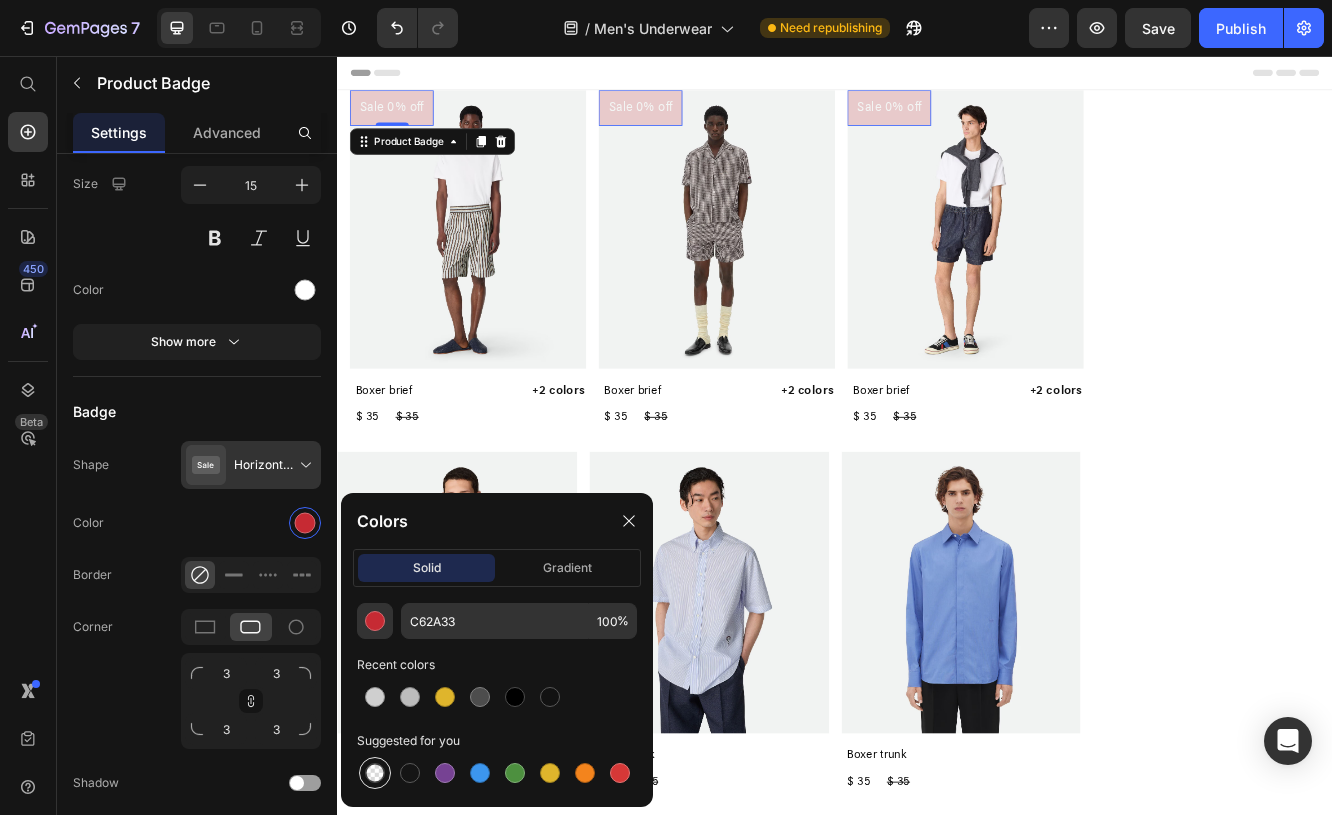 click at bounding box center [375, 773] 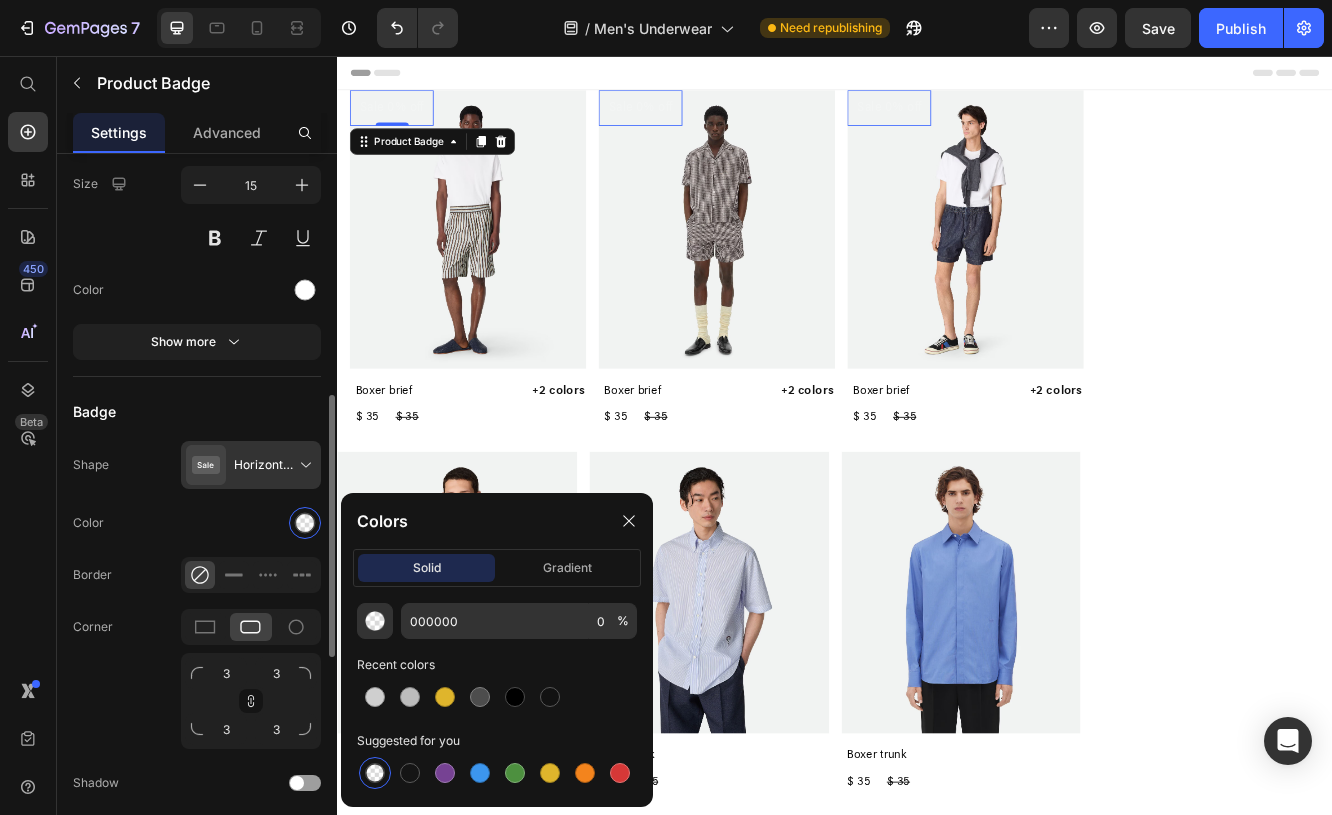 click on "Color" 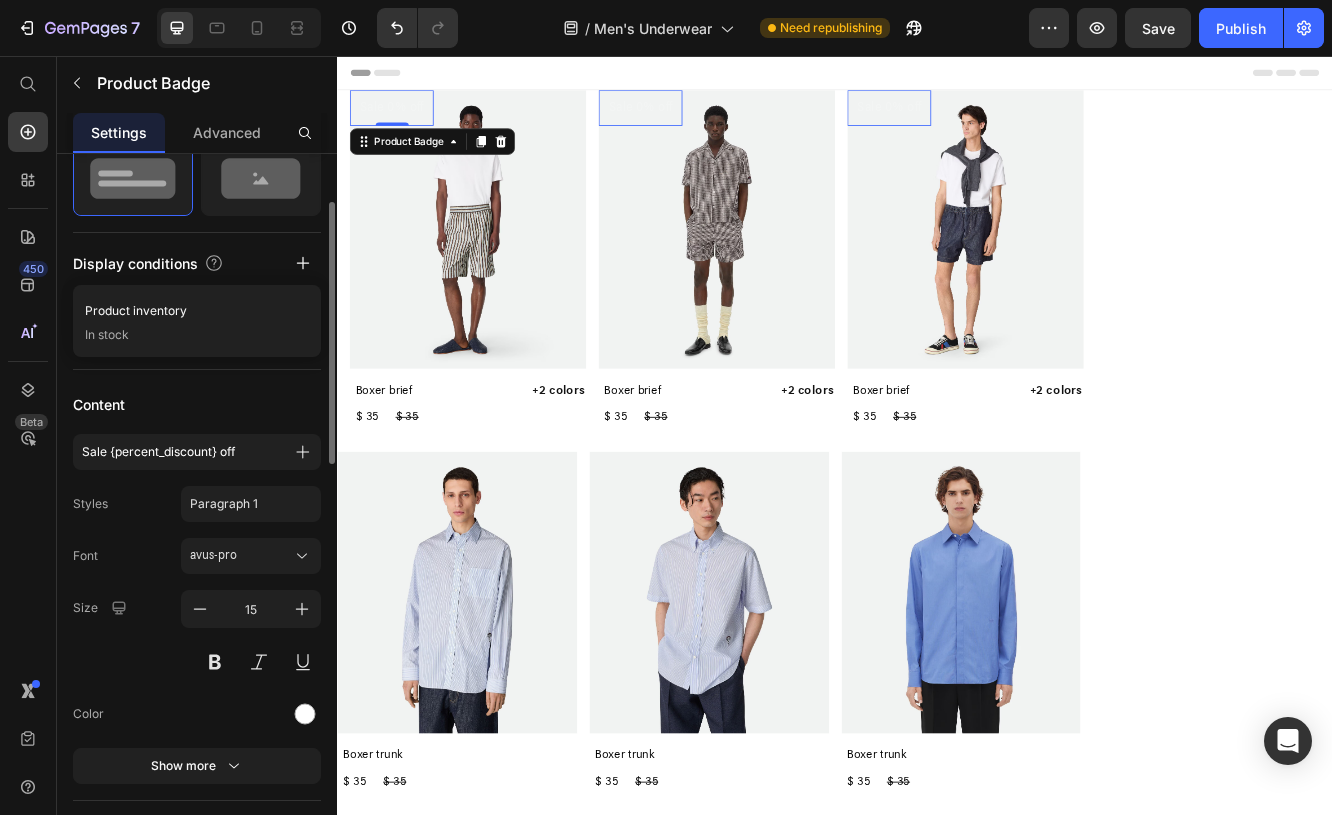 scroll, scrollTop: 296, scrollLeft: 0, axis: vertical 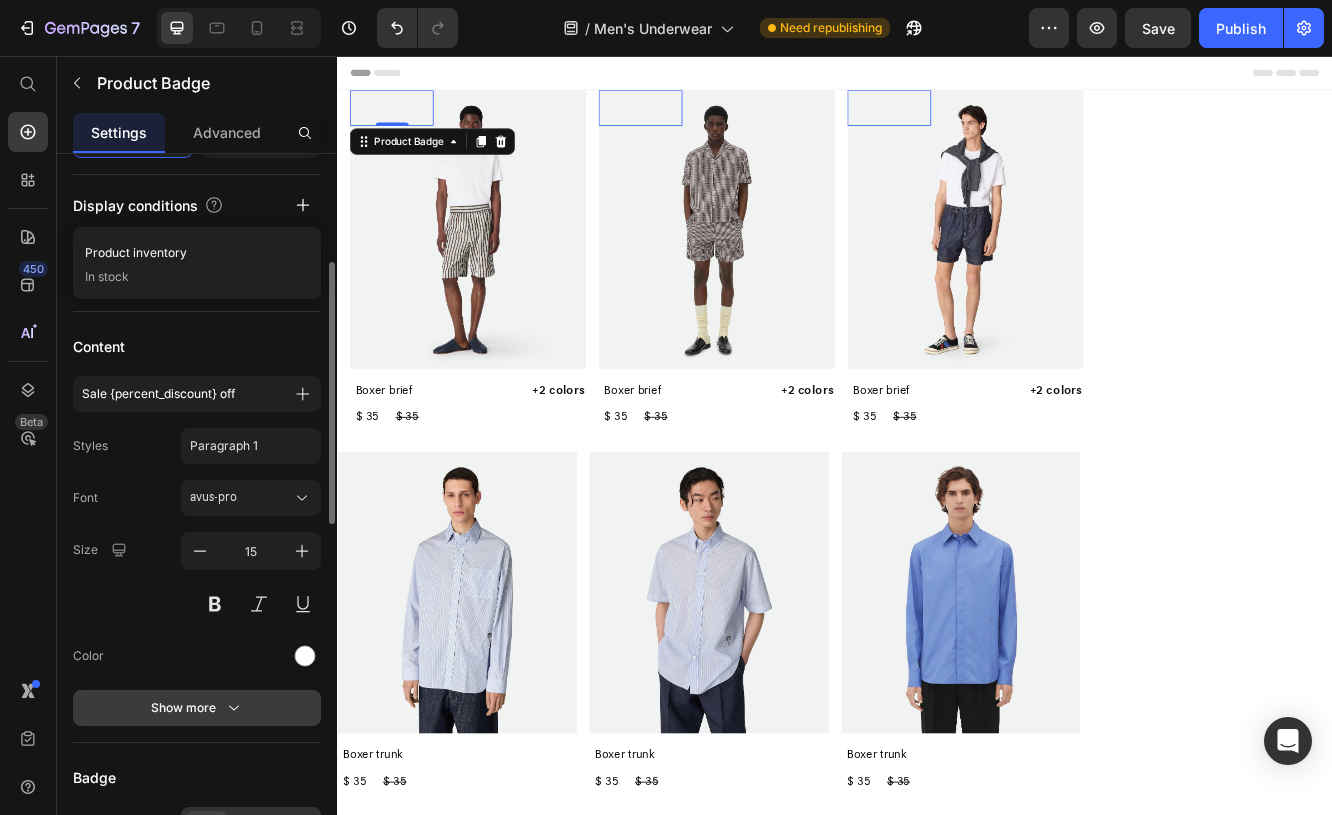 click 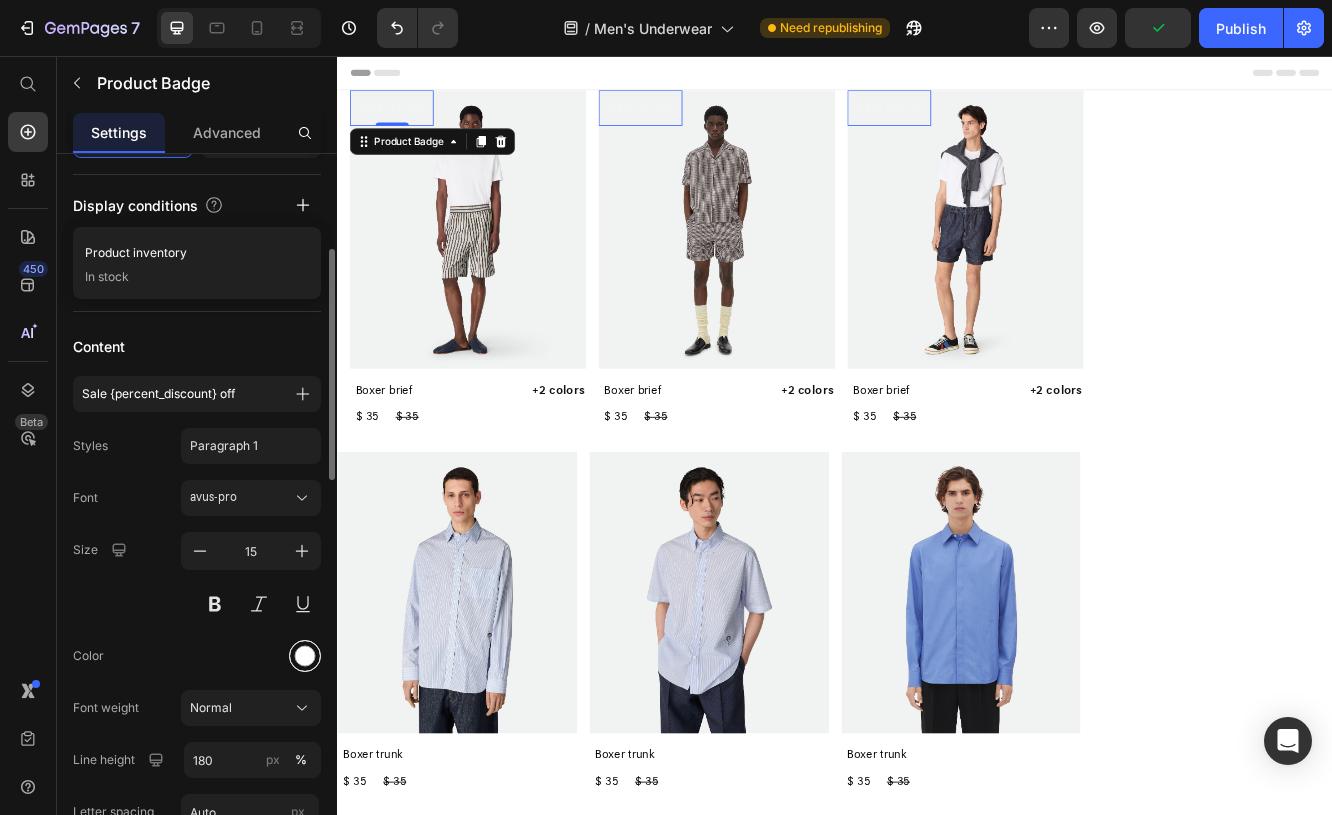 click at bounding box center [305, 656] 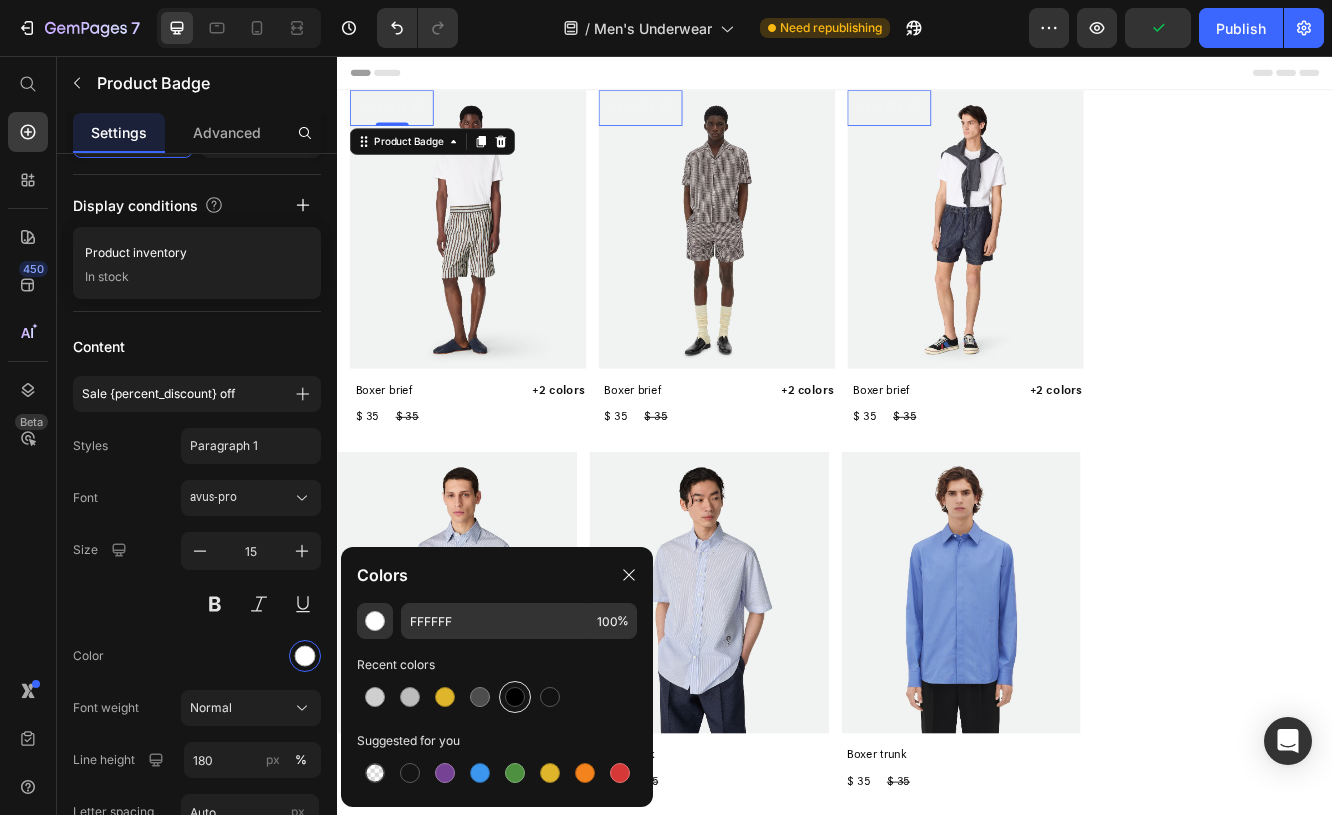 click at bounding box center (515, 697) 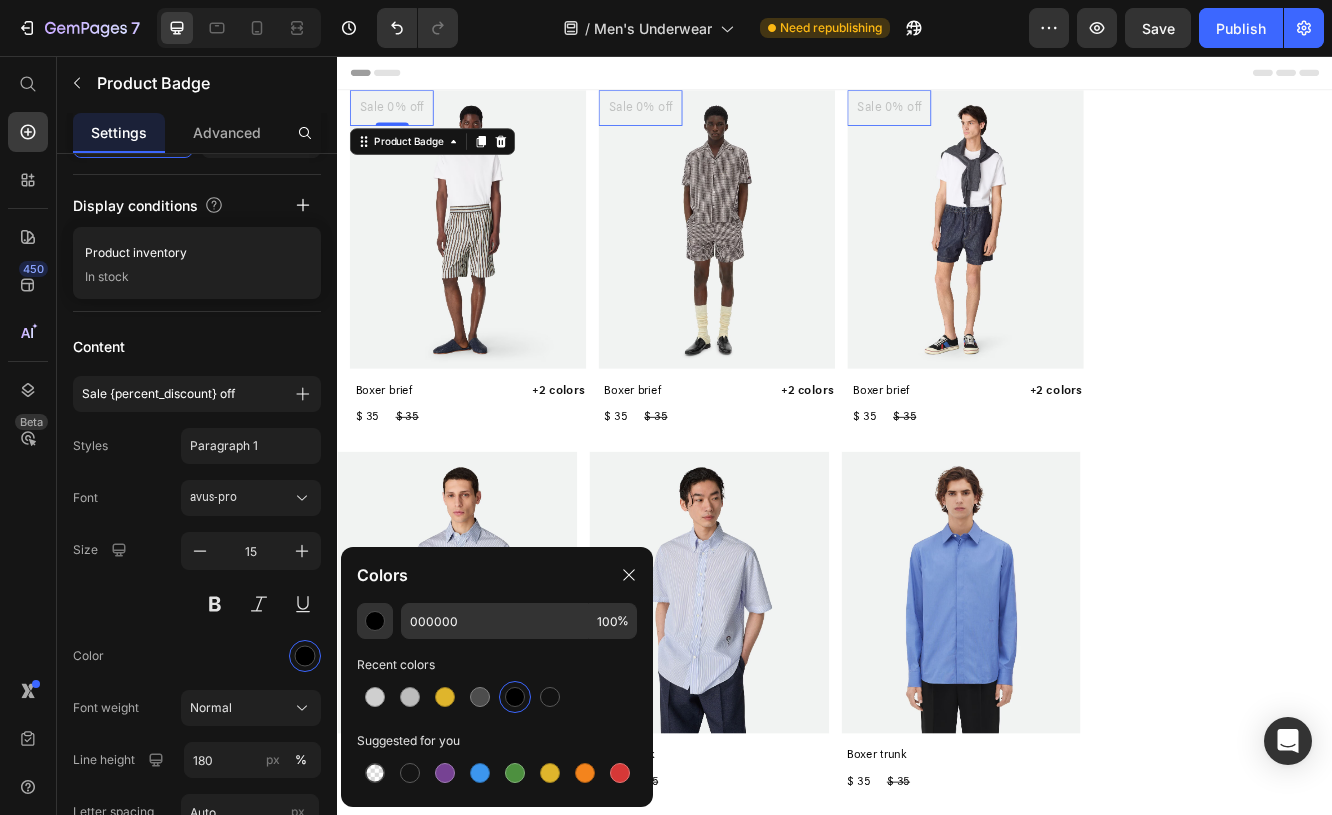 click at bounding box center (515, 697) 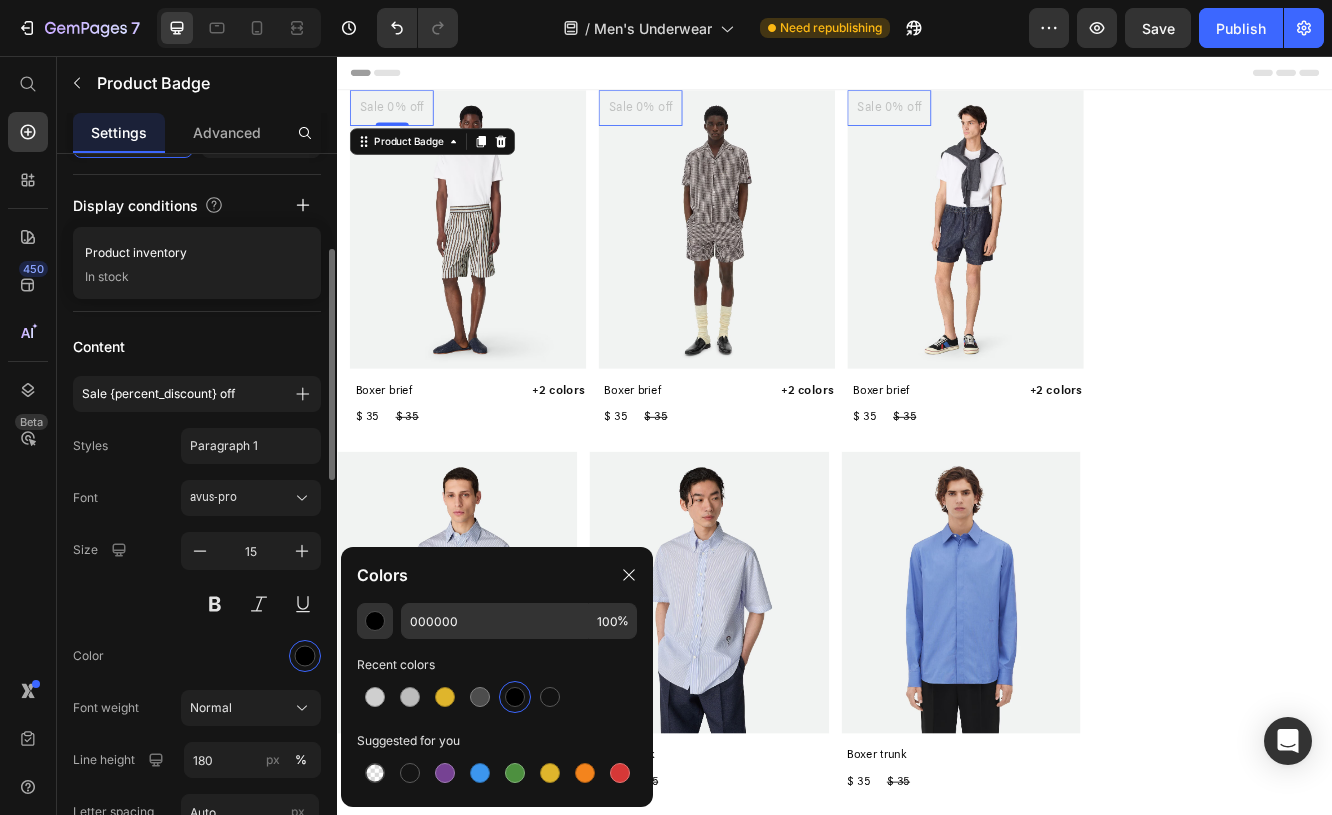 click on "Color" at bounding box center (197, 656) 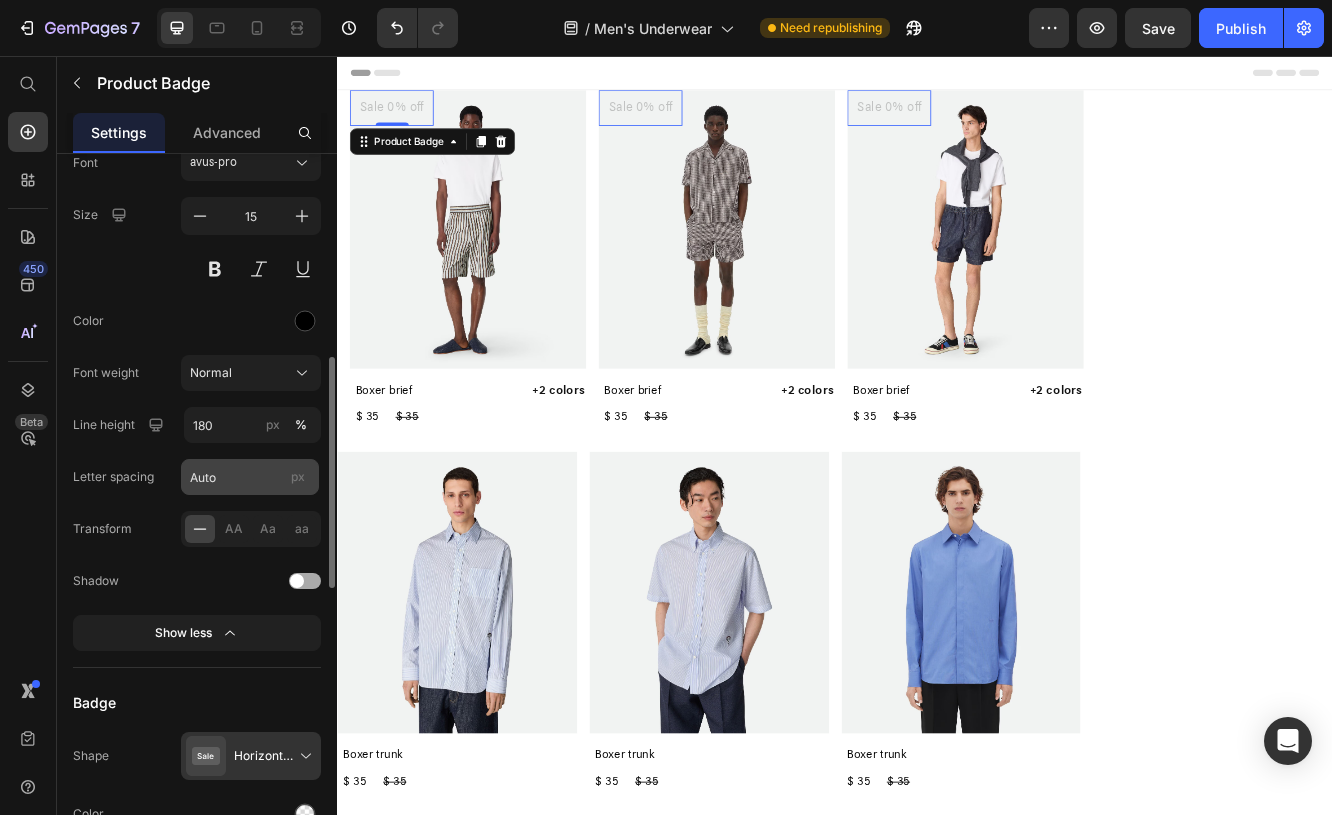 scroll, scrollTop: 641, scrollLeft: 0, axis: vertical 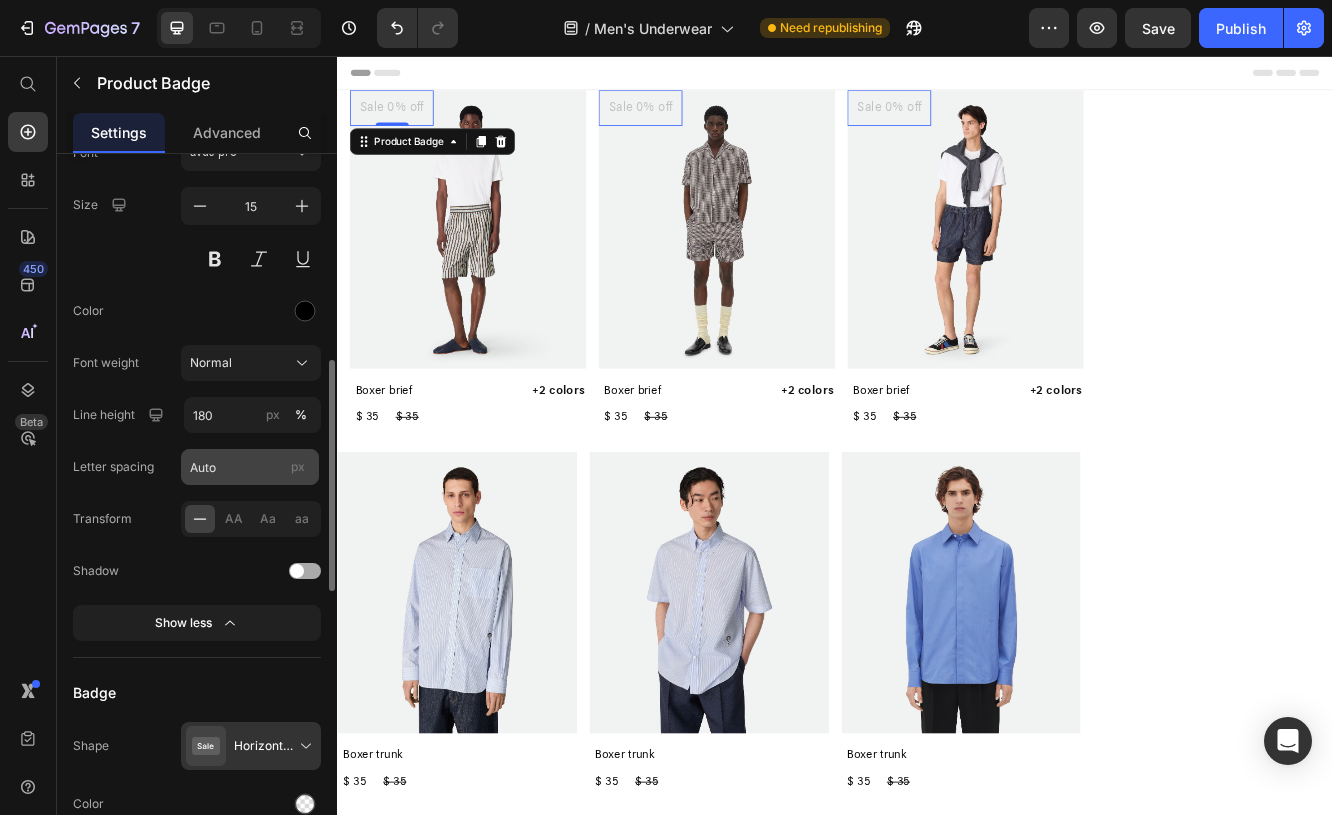click 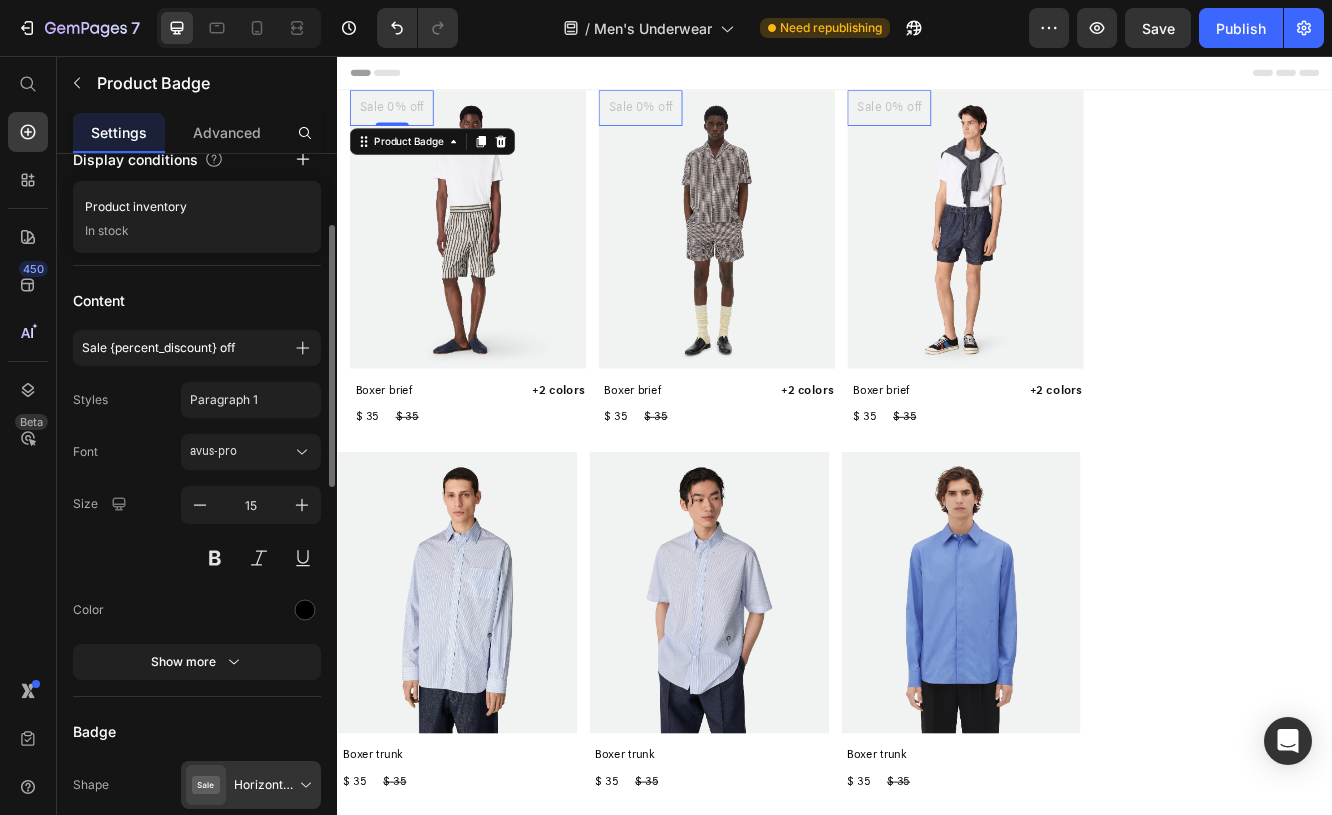 scroll, scrollTop: 303, scrollLeft: 0, axis: vertical 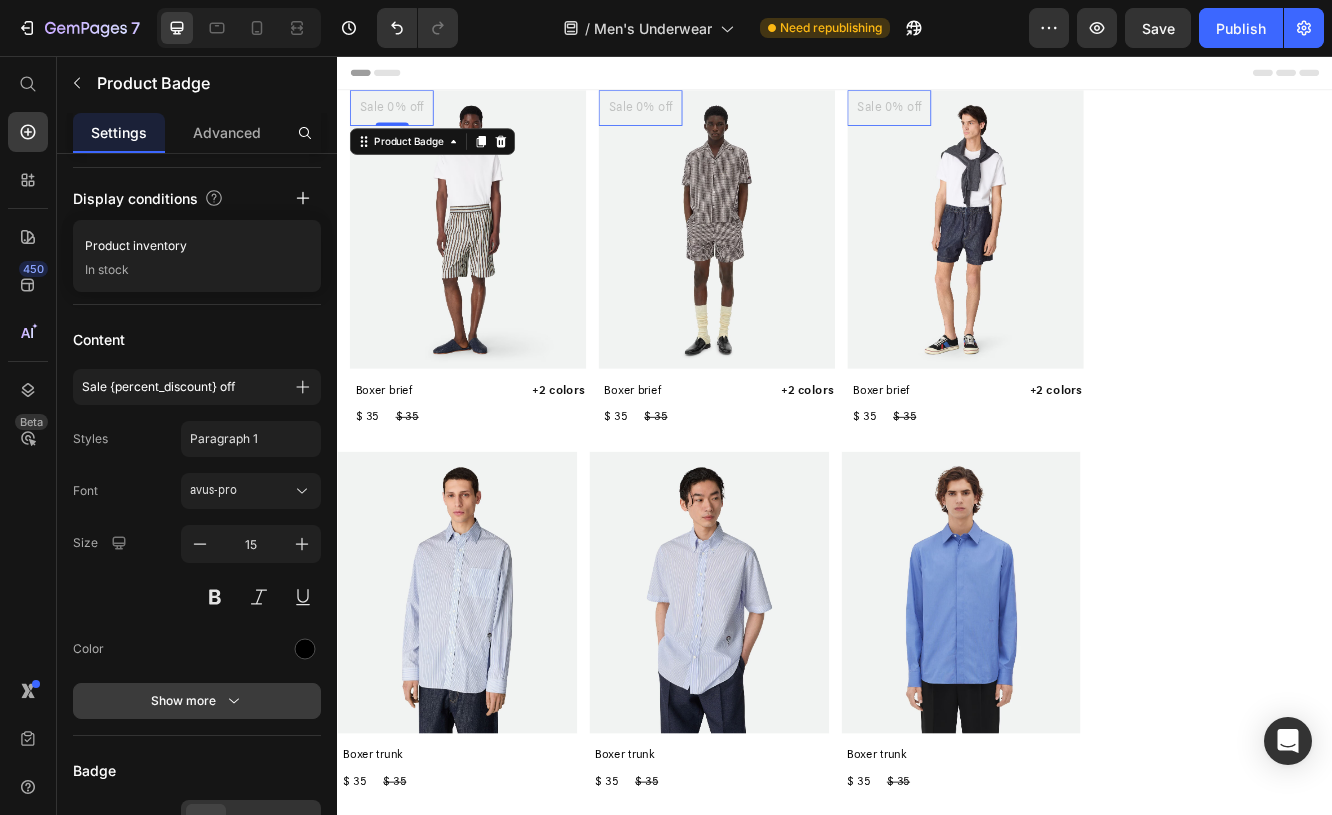 click 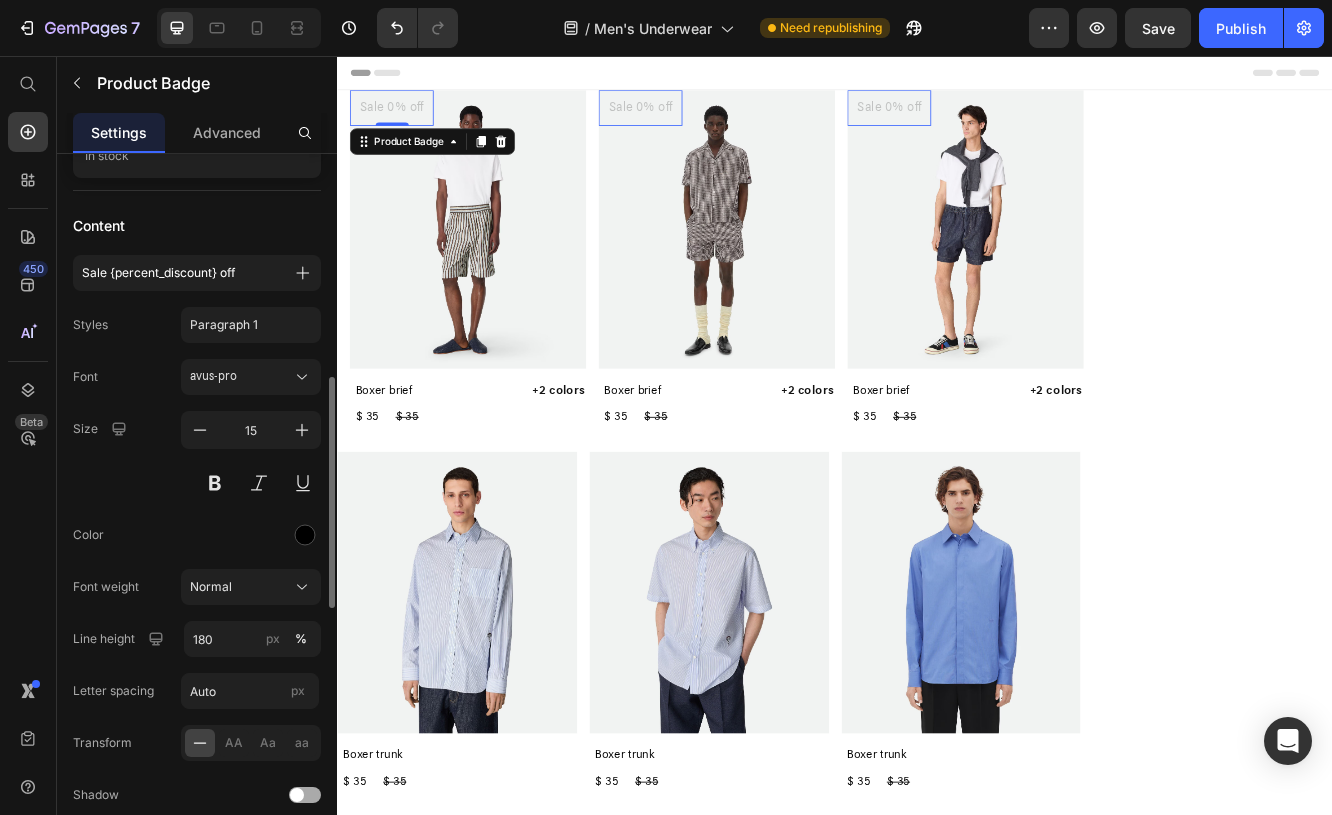 scroll, scrollTop: 405, scrollLeft: 0, axis: vertical 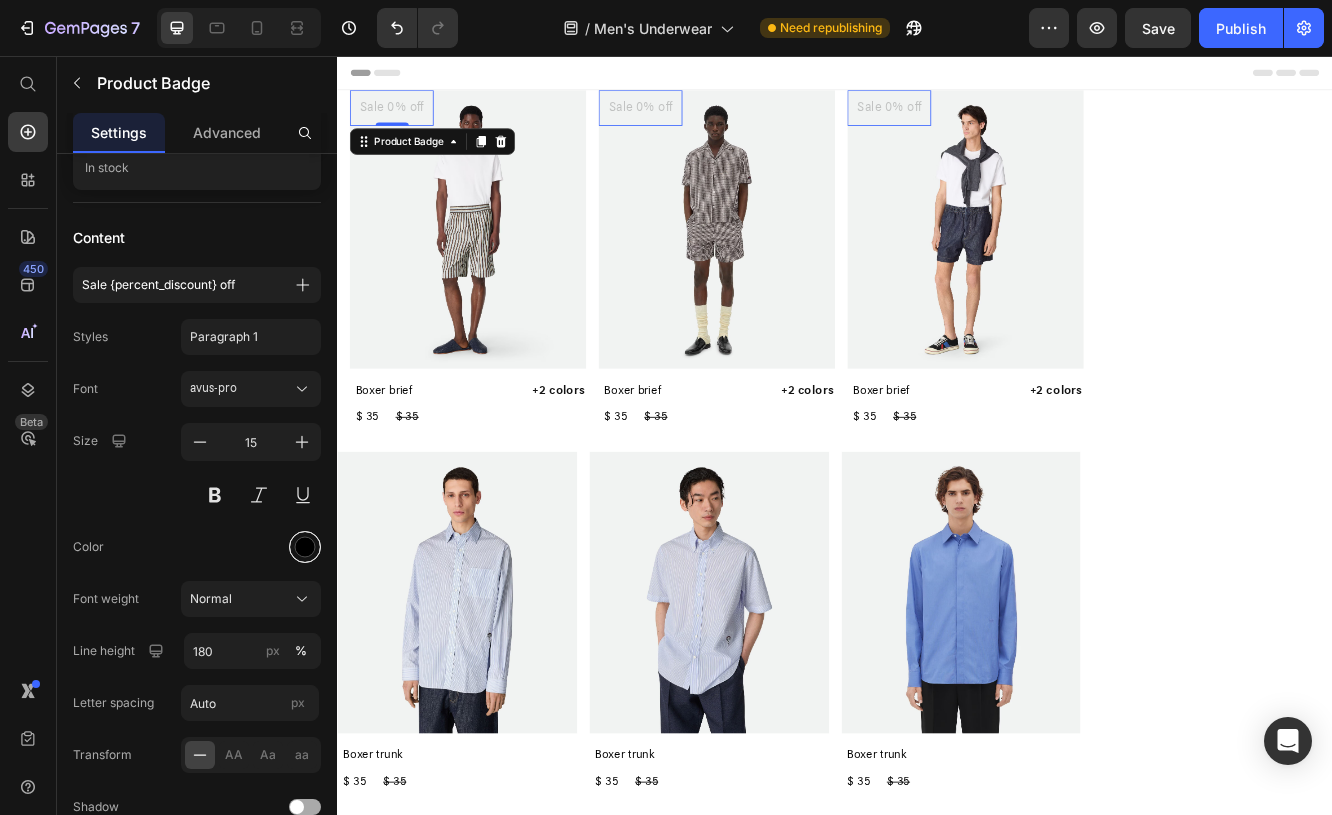 click at bounding box center (305, 547) 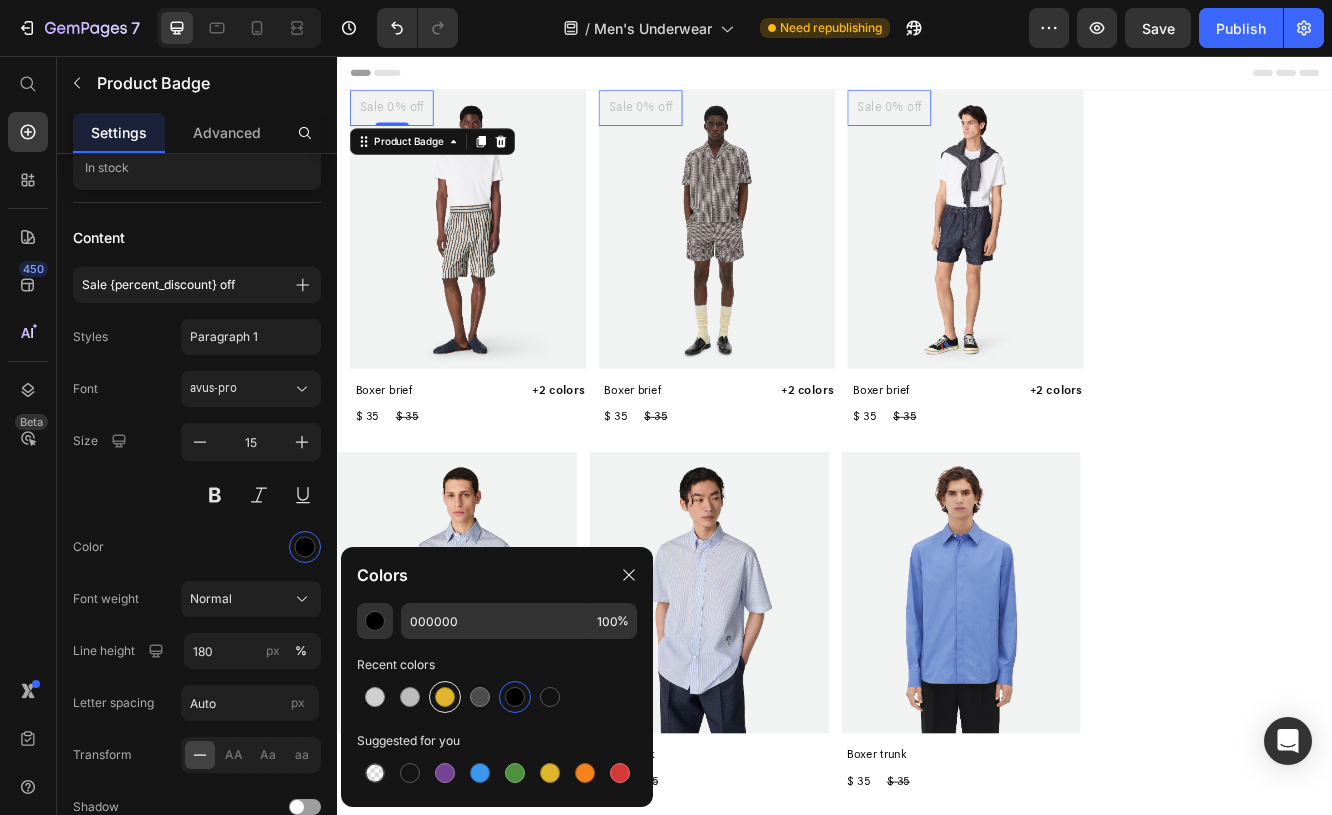 click at bounding box center [445, 697] 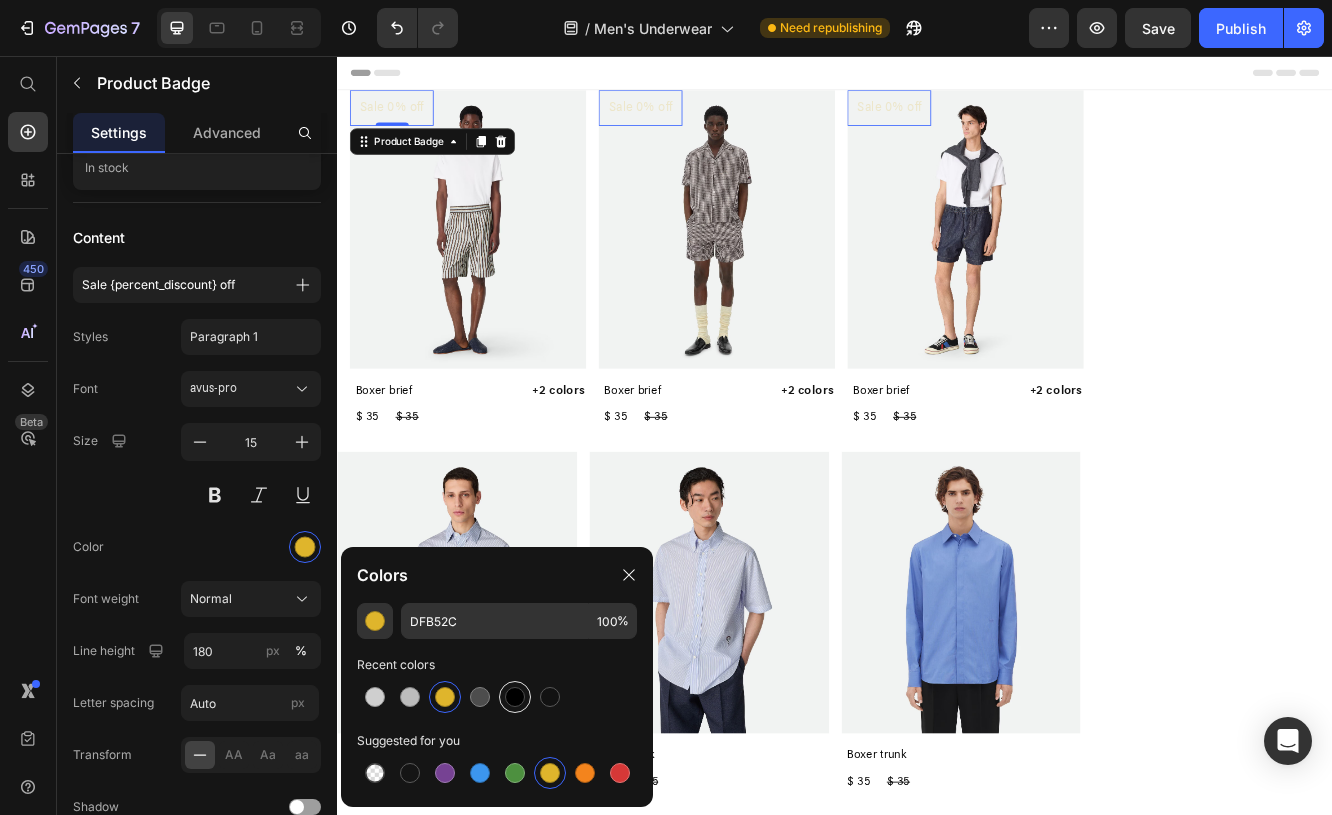 click at bounding box center (515, 697) 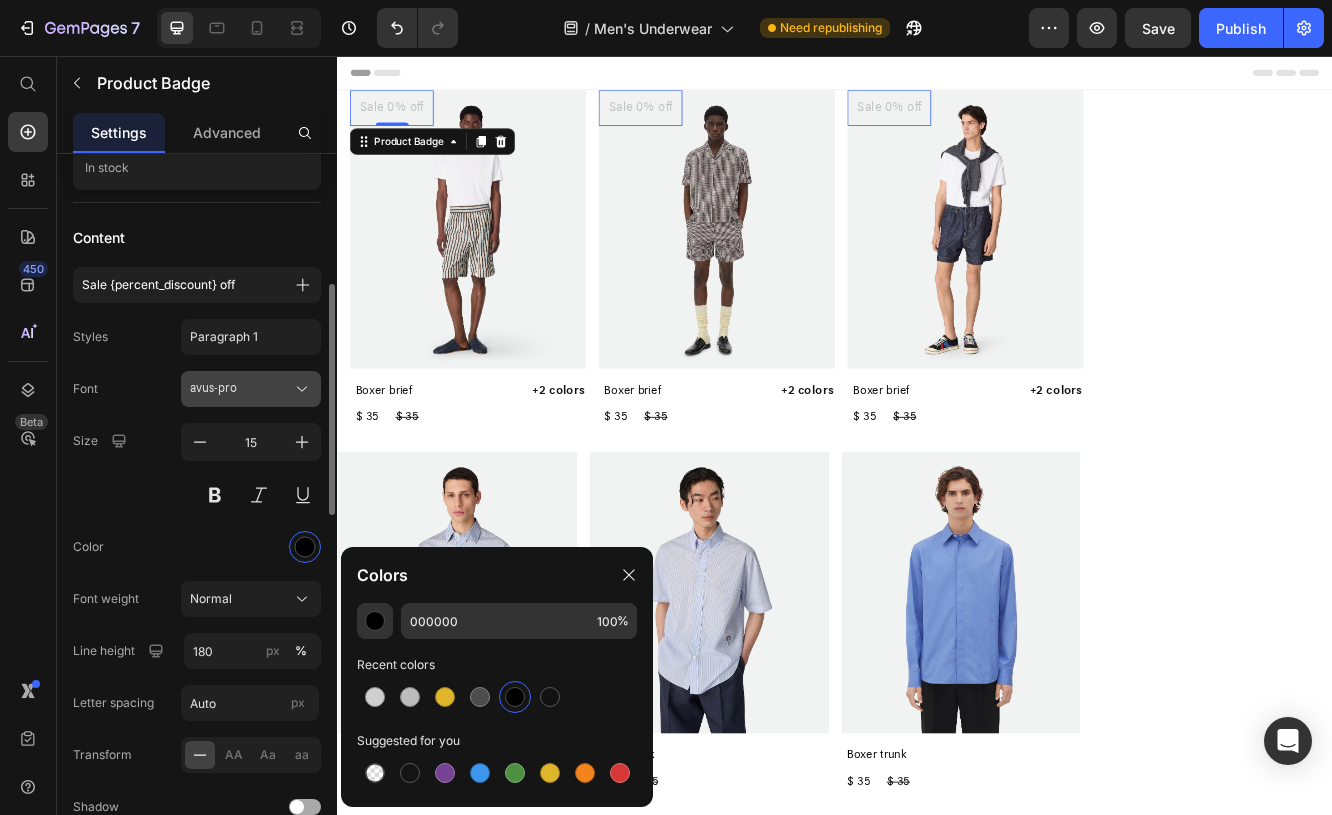 click on "avus-pro" at bounding box center [241, 389] 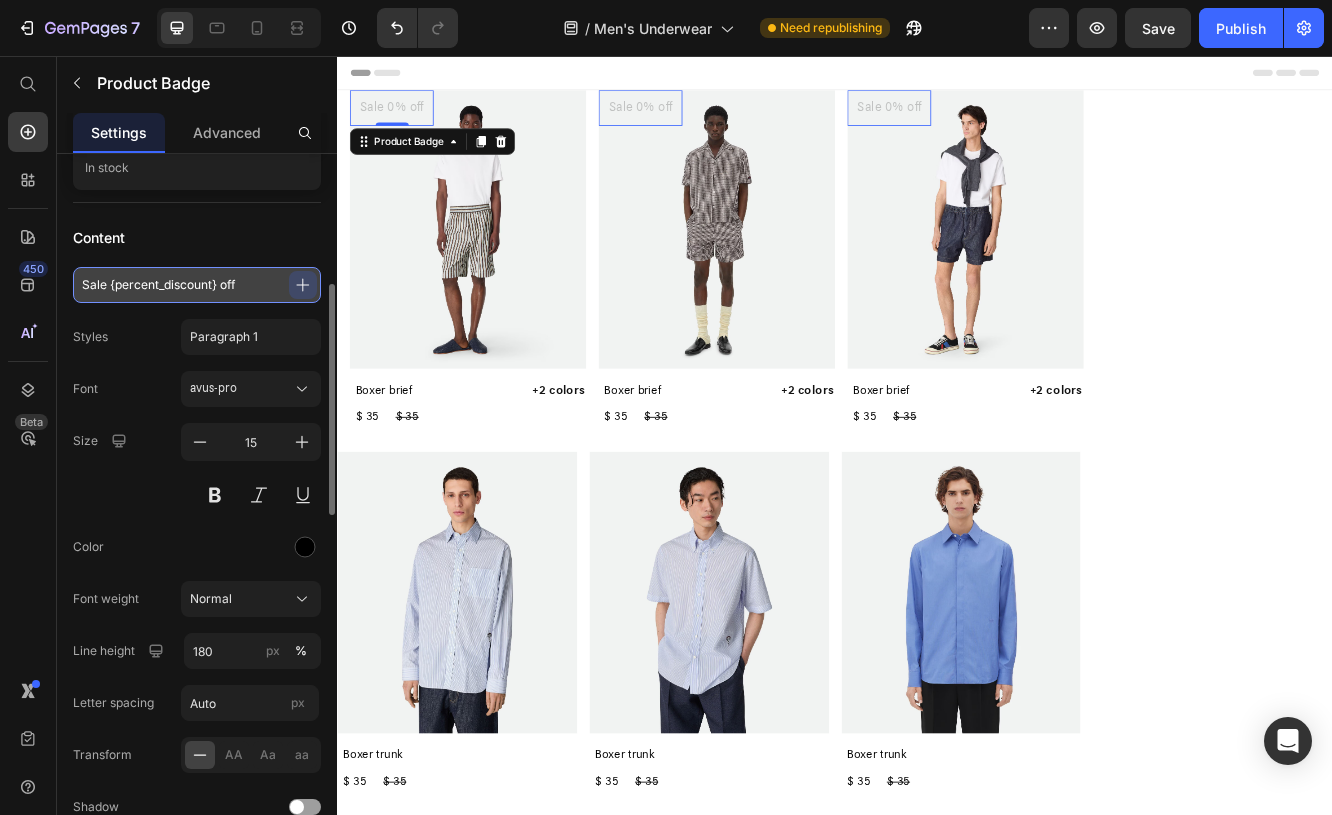 click on "Sale {percent_discount} off" at bounding box center [197, 285] 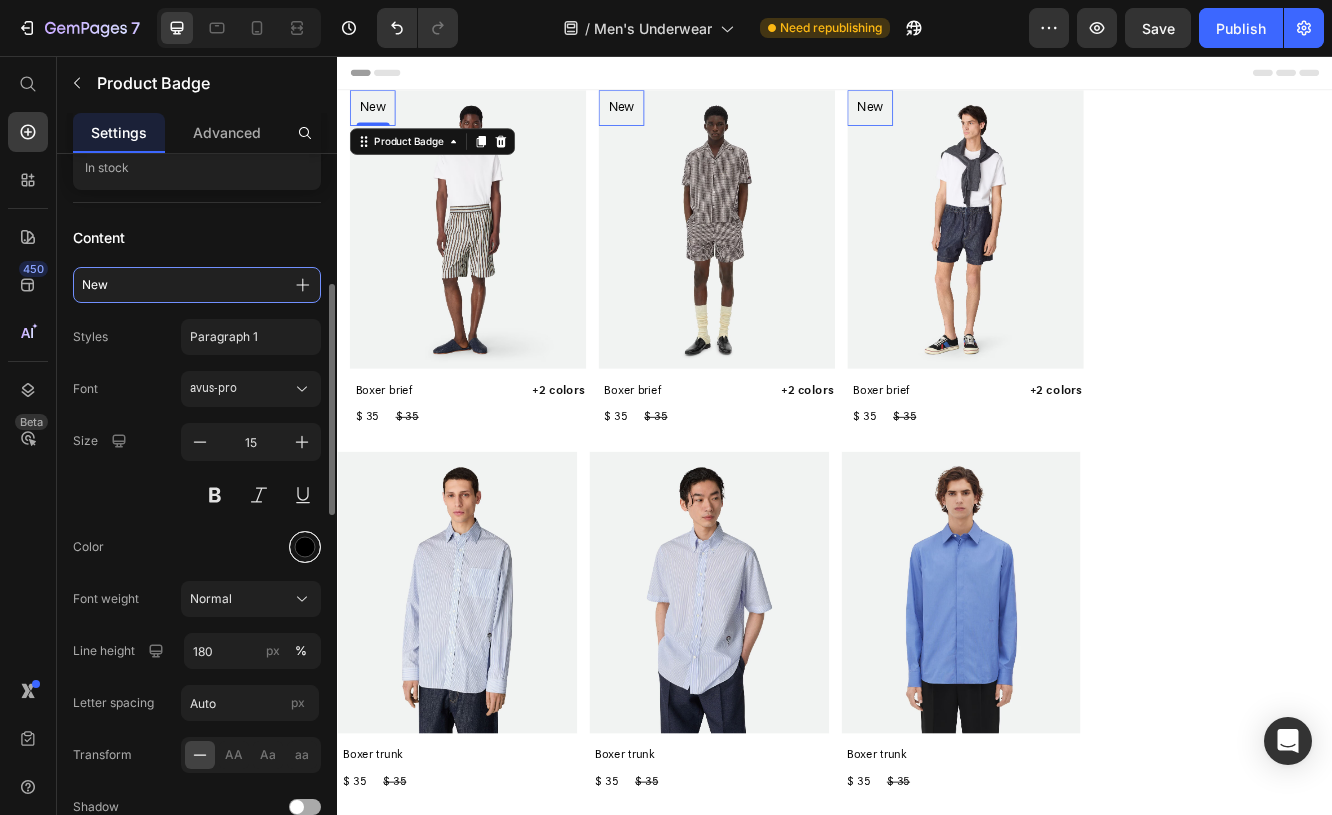 type on "New" 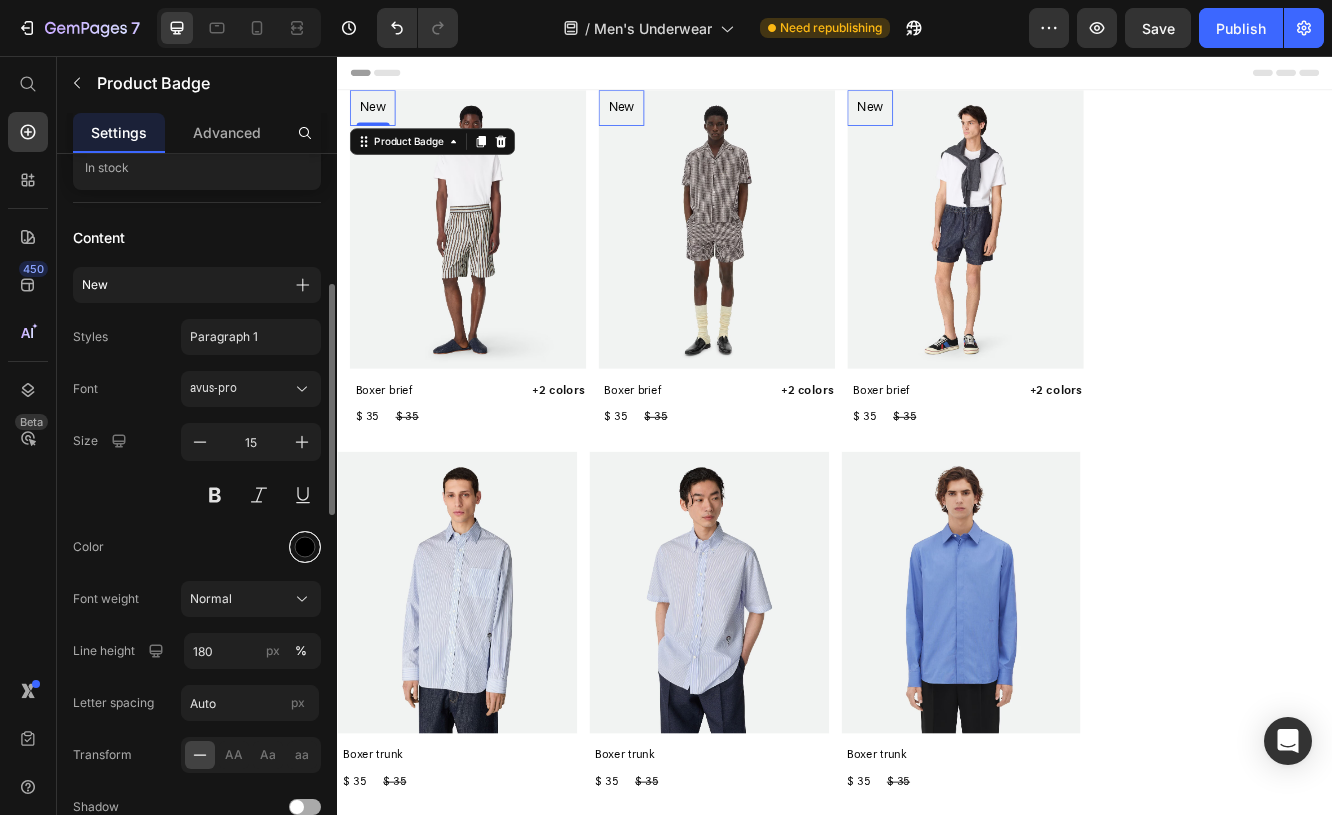 click at bounding box center [305, 547] 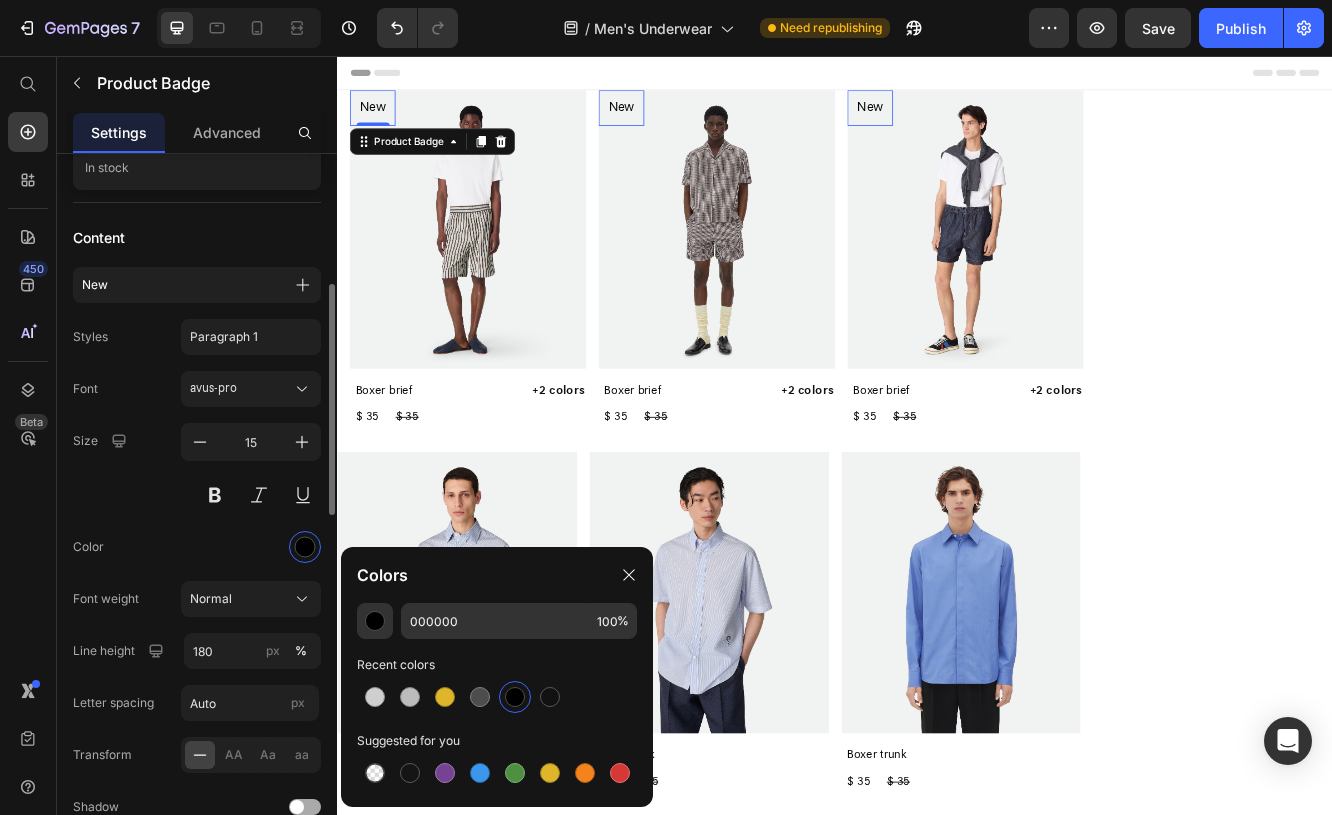 click on "Size 15" at bounding box center (197, 468) 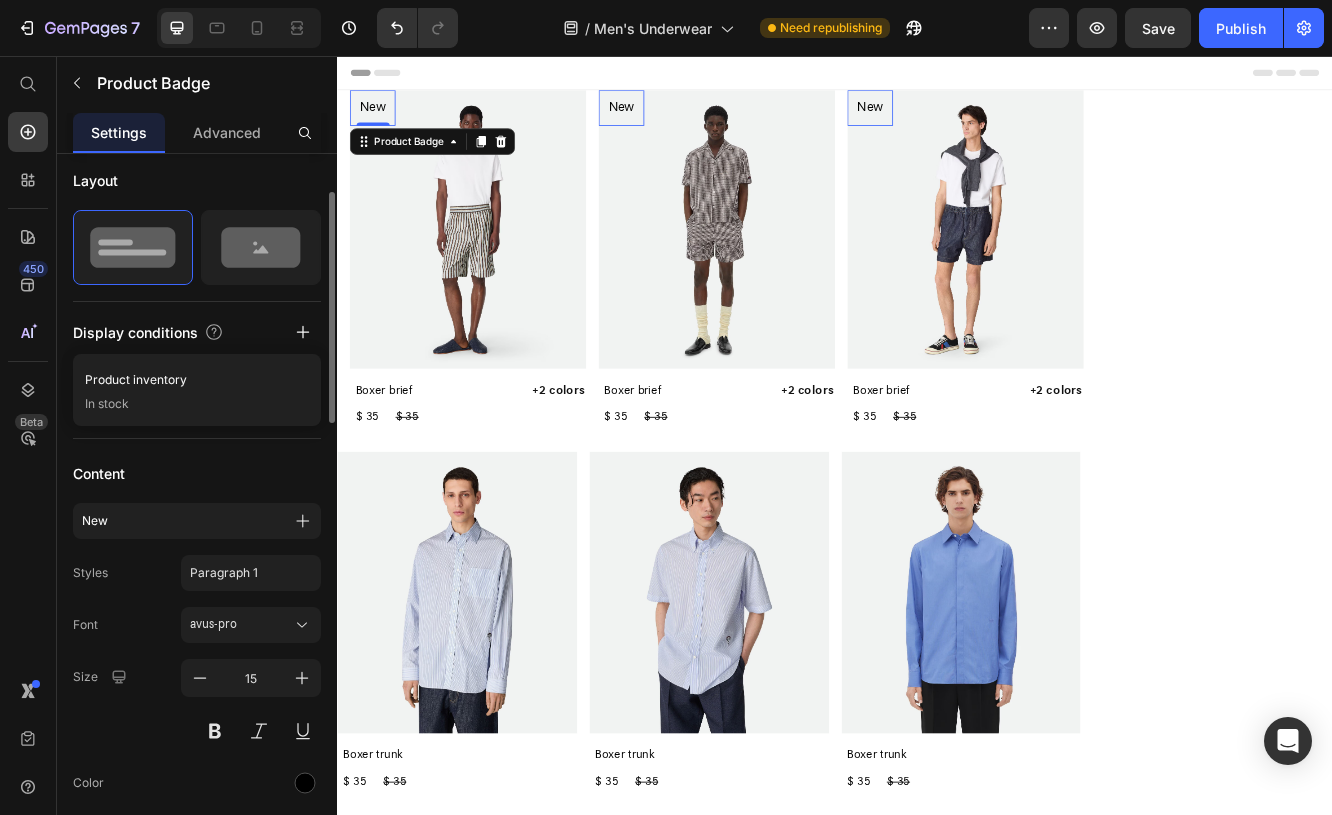 scroll, scrollTop: 147, scrollLeft: 0, axis: vertical 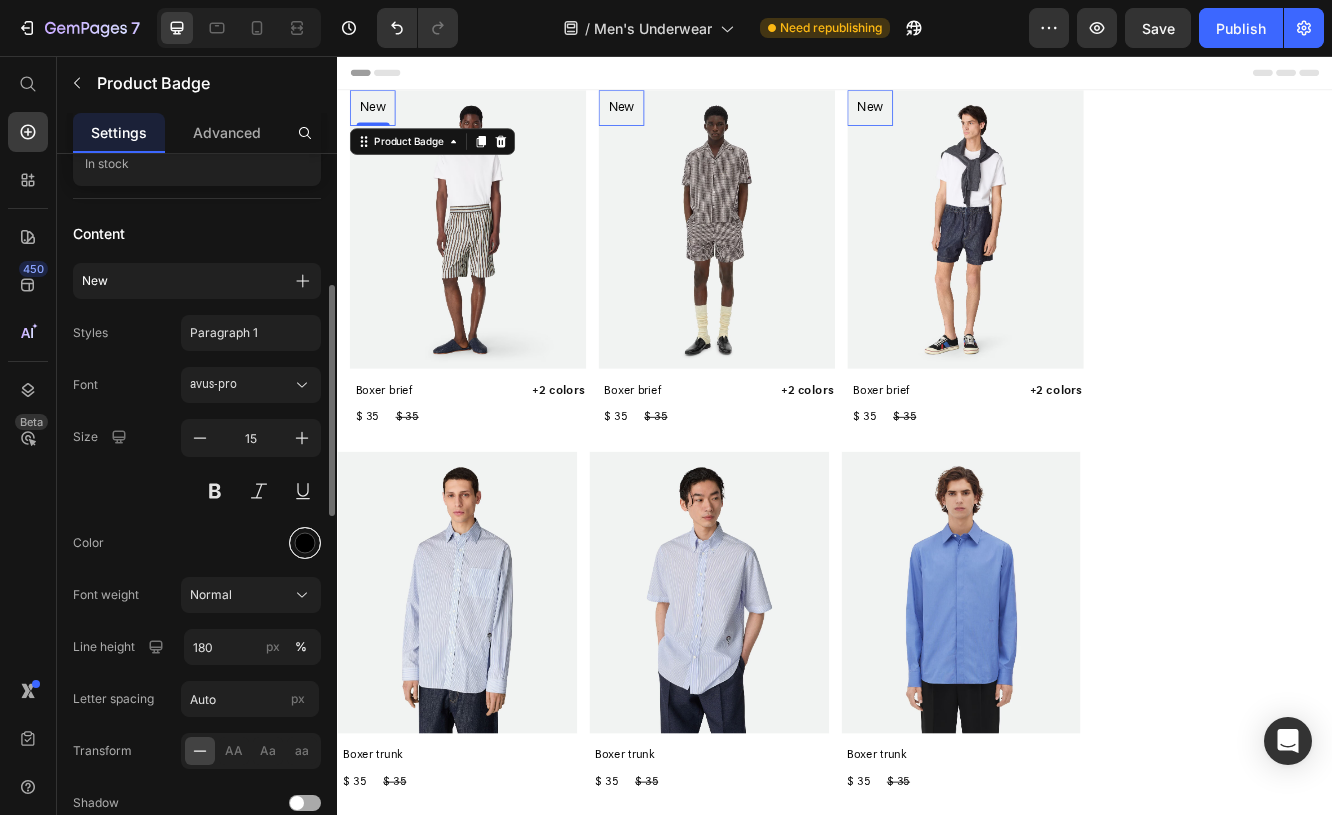 click at bounding box center (305, 543) 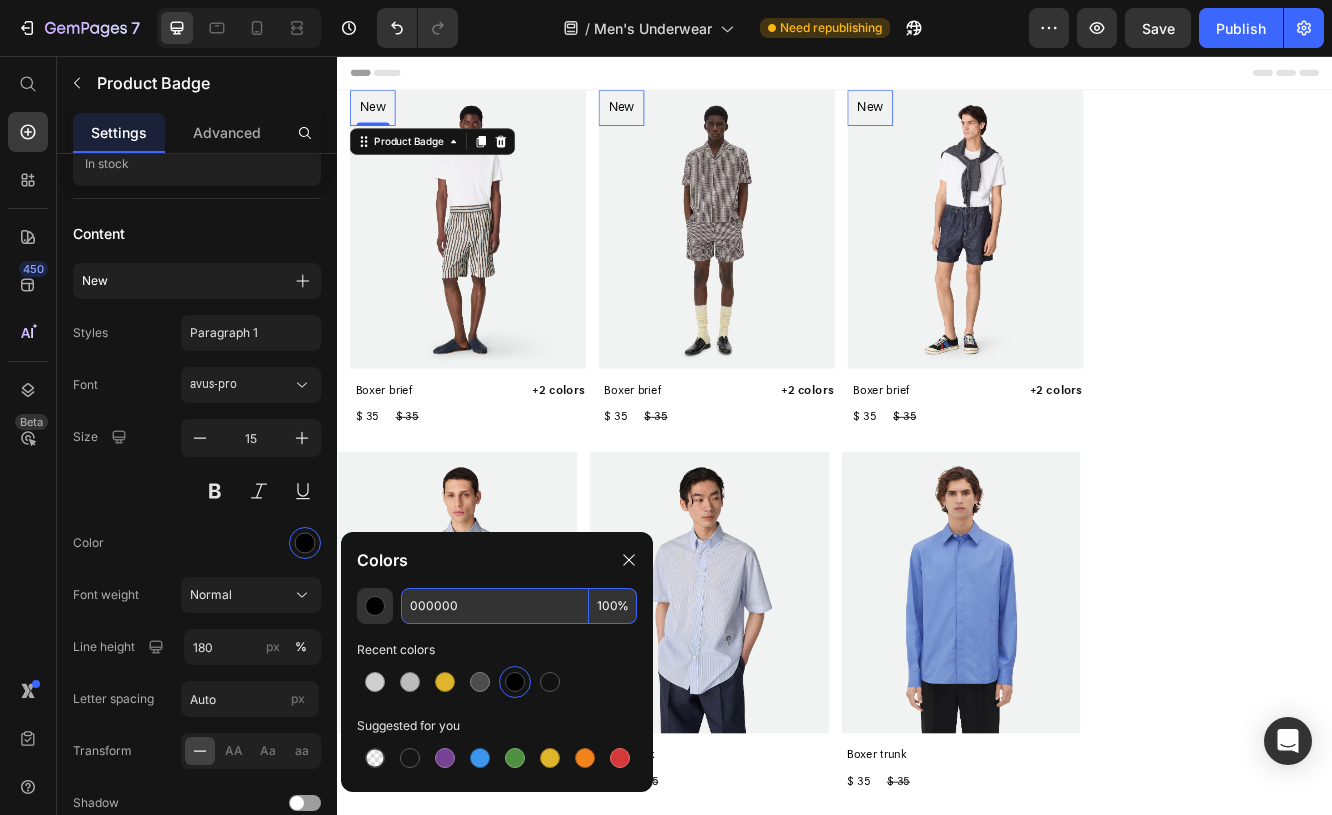 click on "000000" at bounding box center (495, 606) 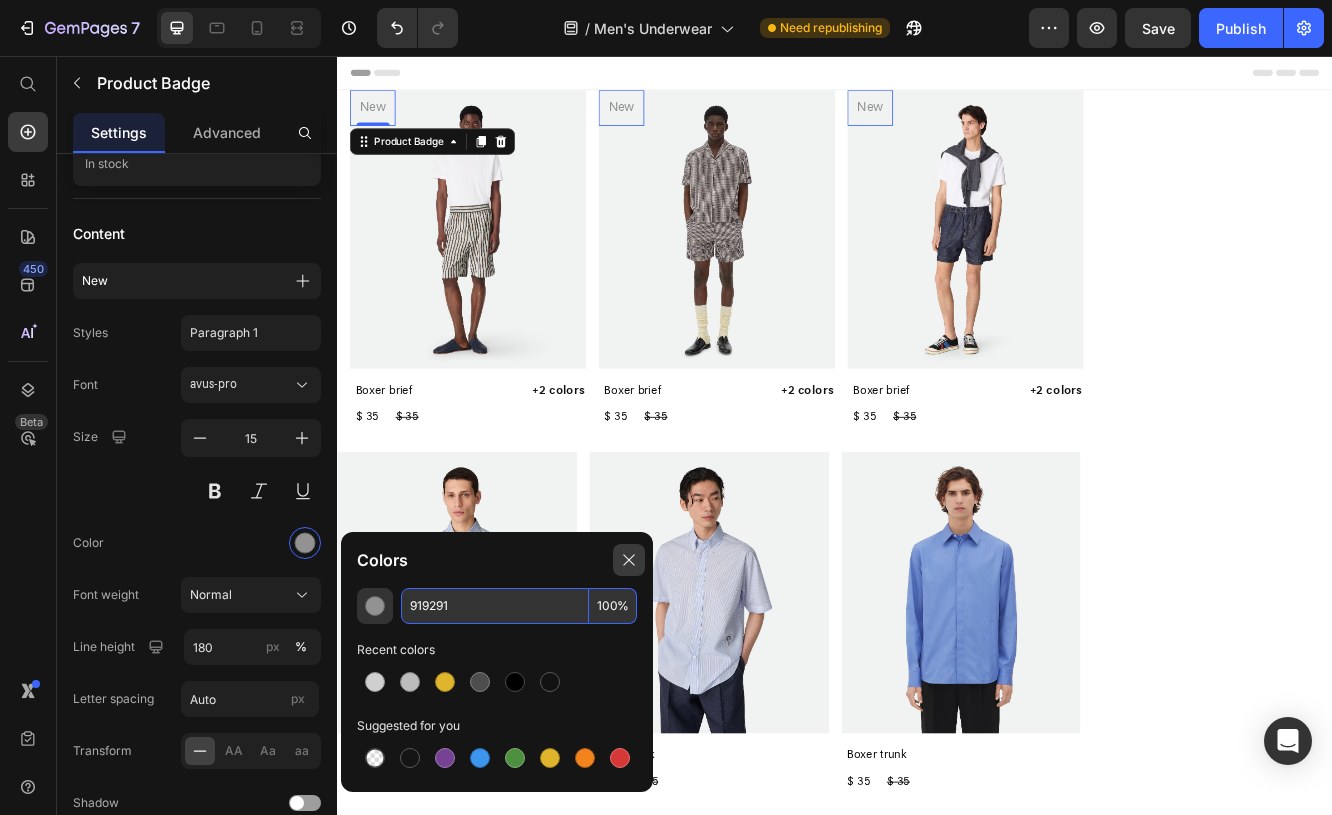 type on "919291" 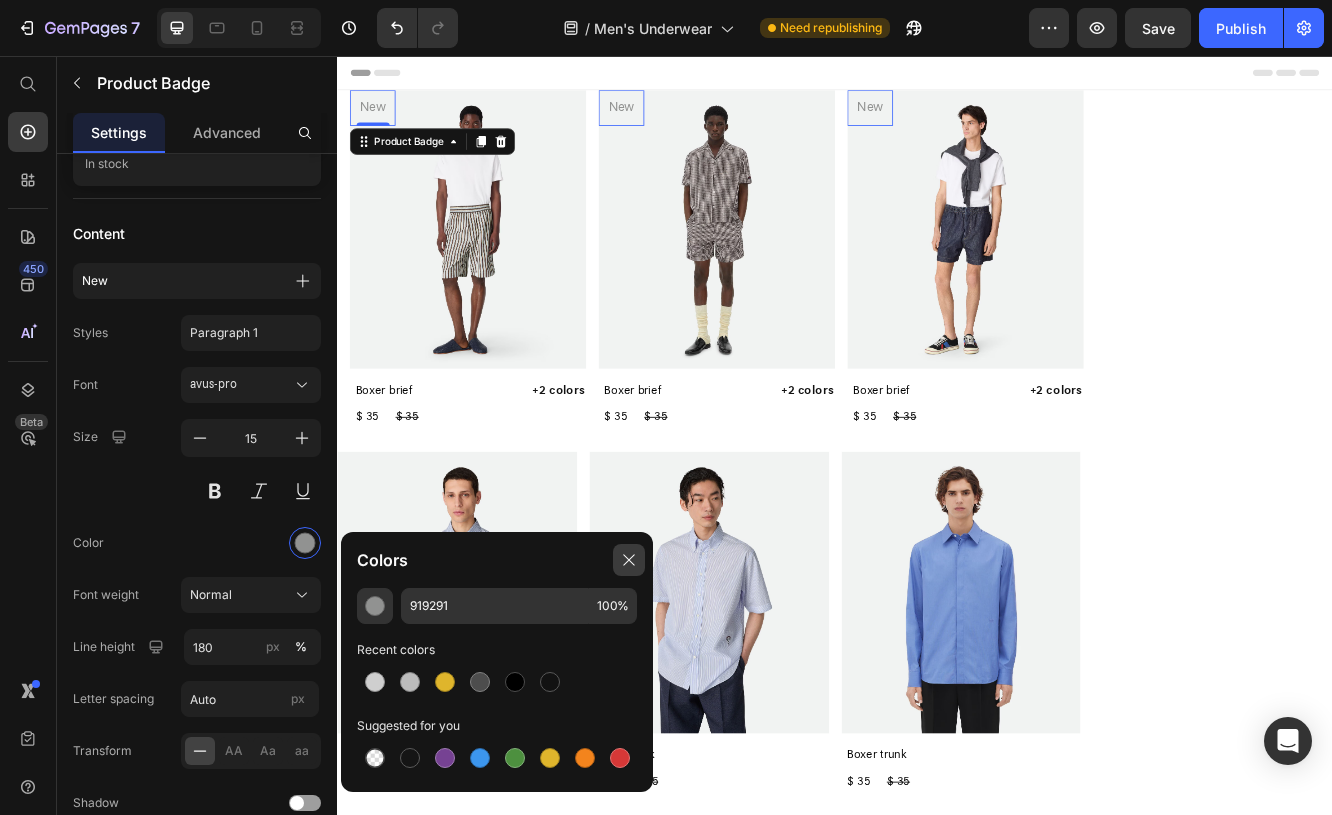 click 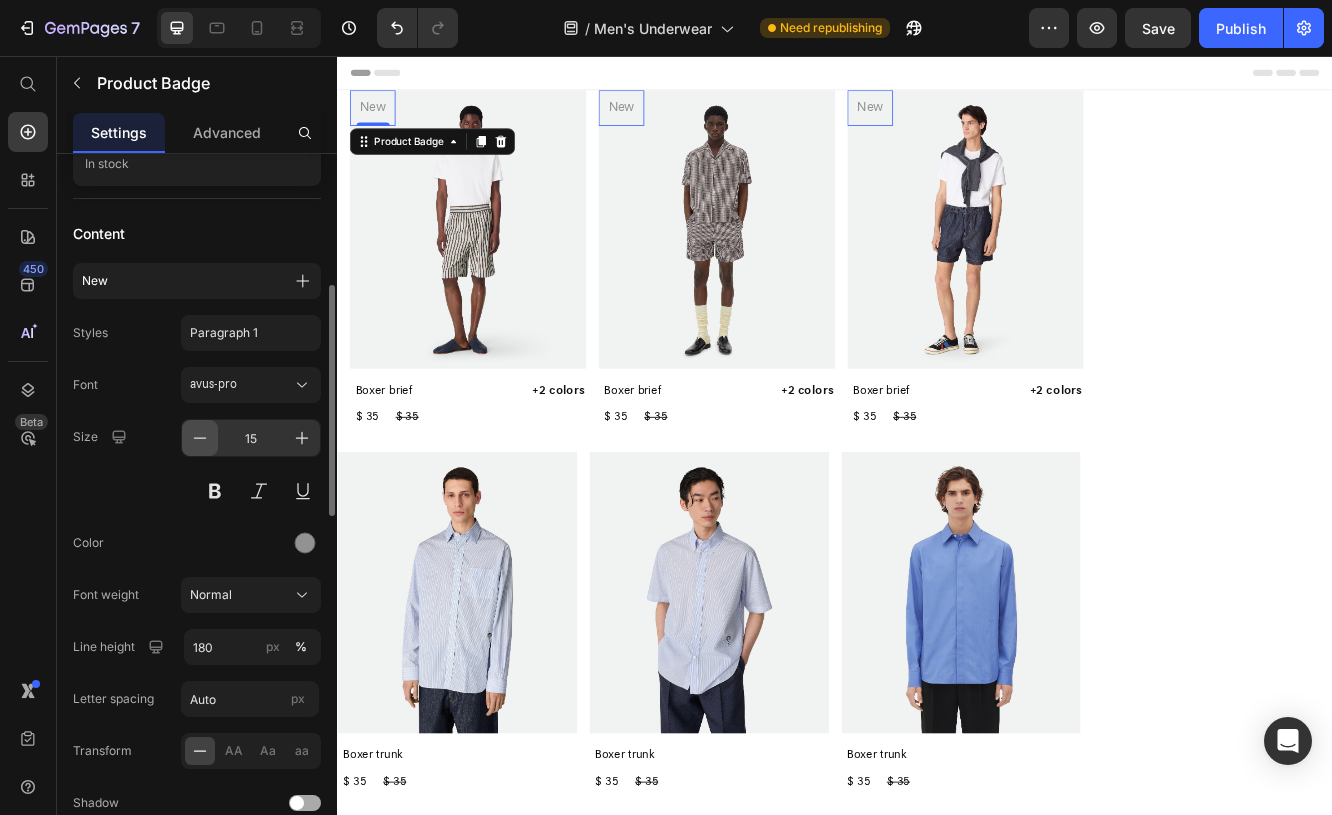 click 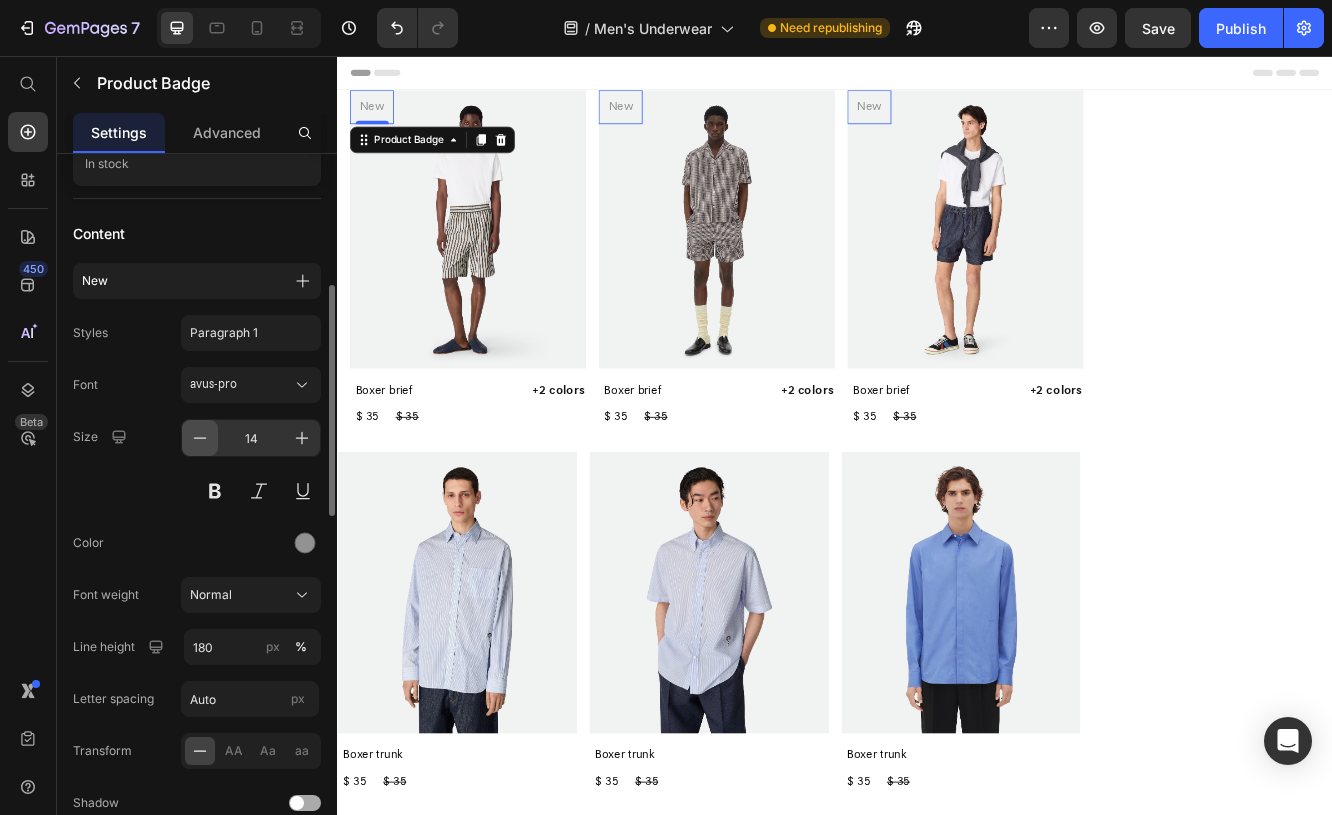 click 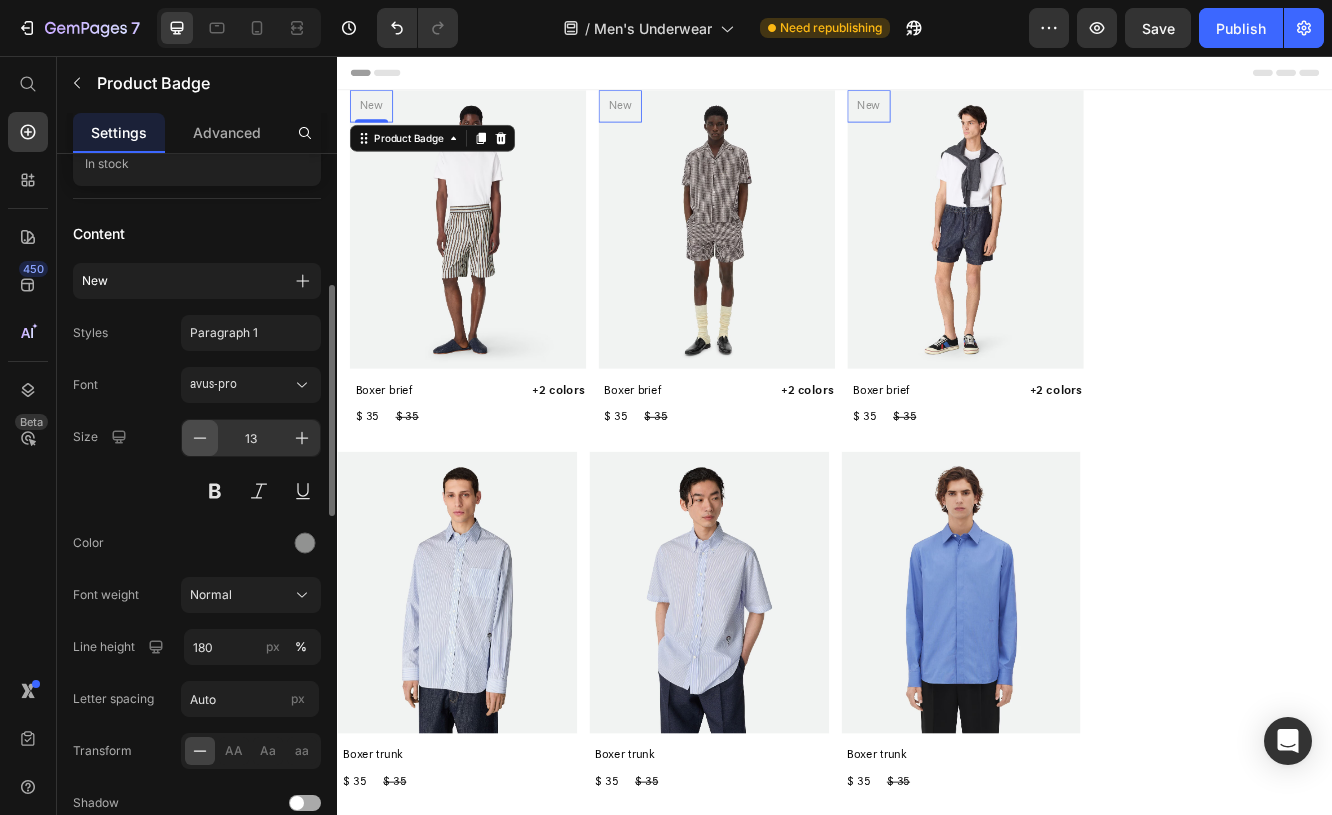 click 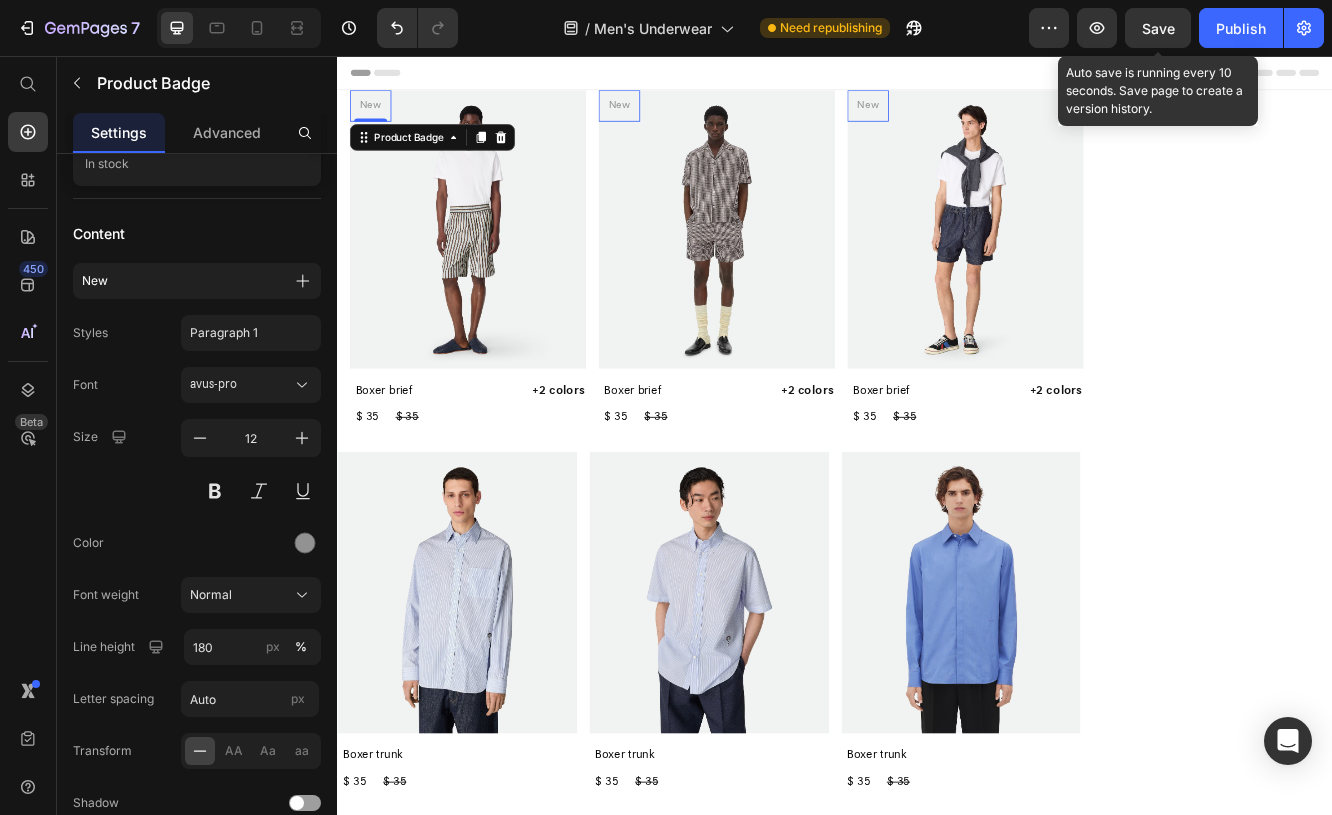 click on "Save" at bounding box center (1158, 28) 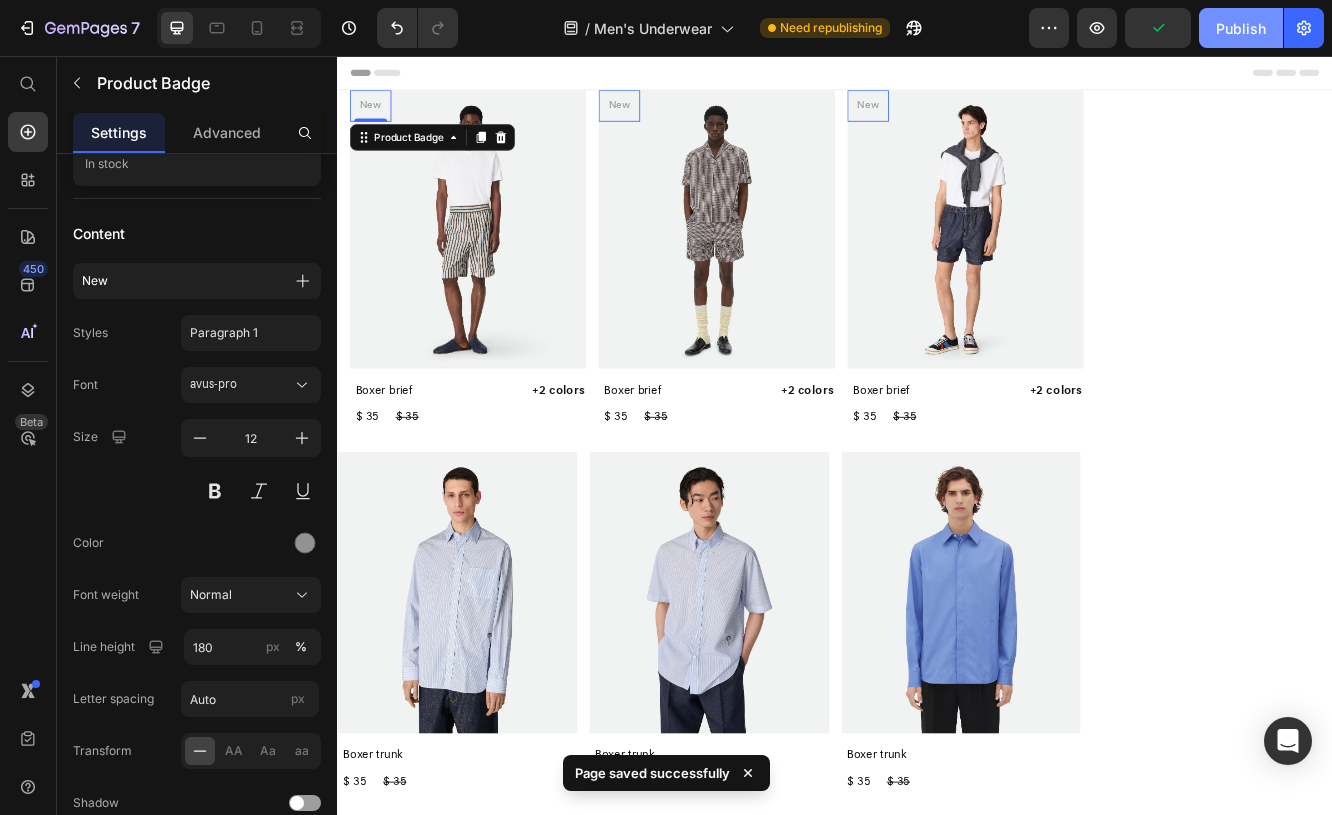 click on "Publish" at bounding box center [1241, 28] 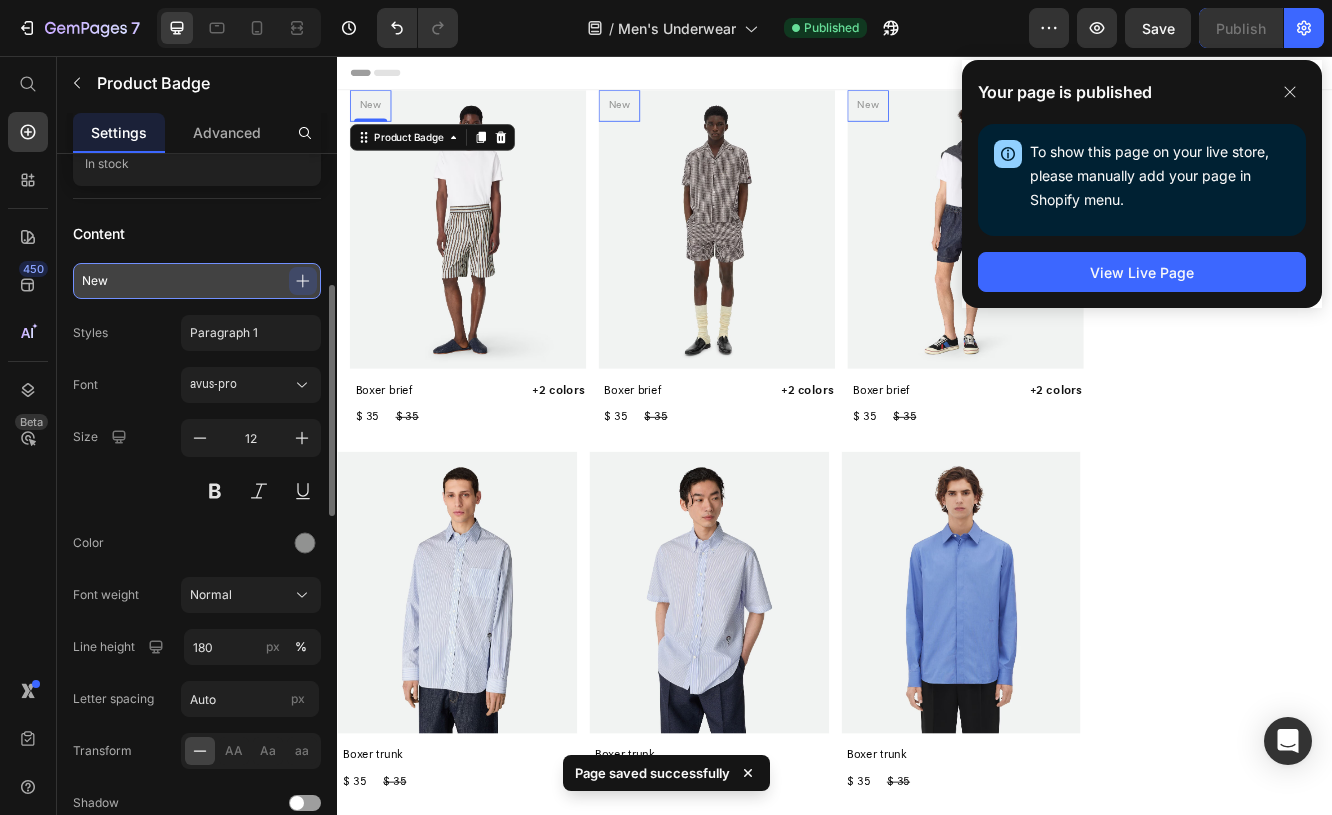 click on "New" at bounding box center [197, 281] 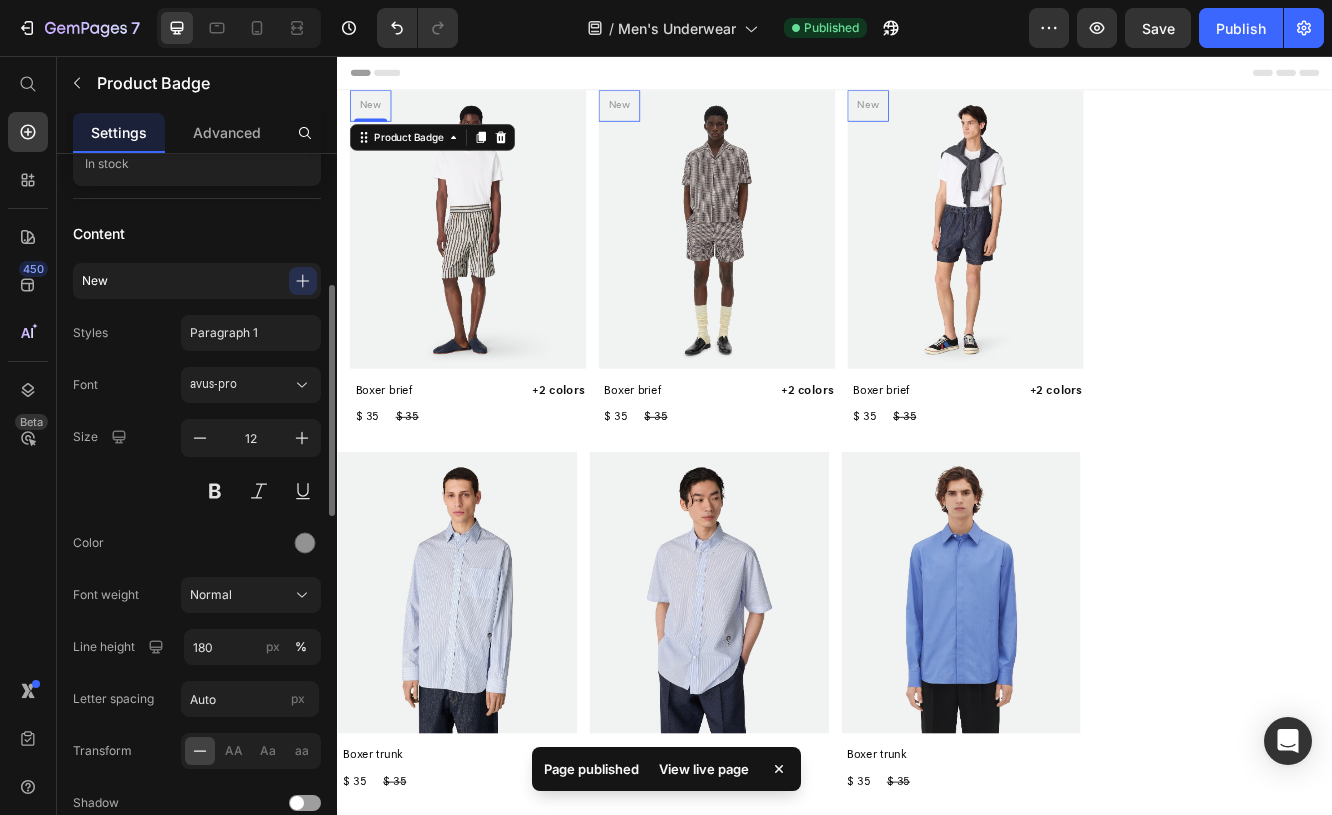 click 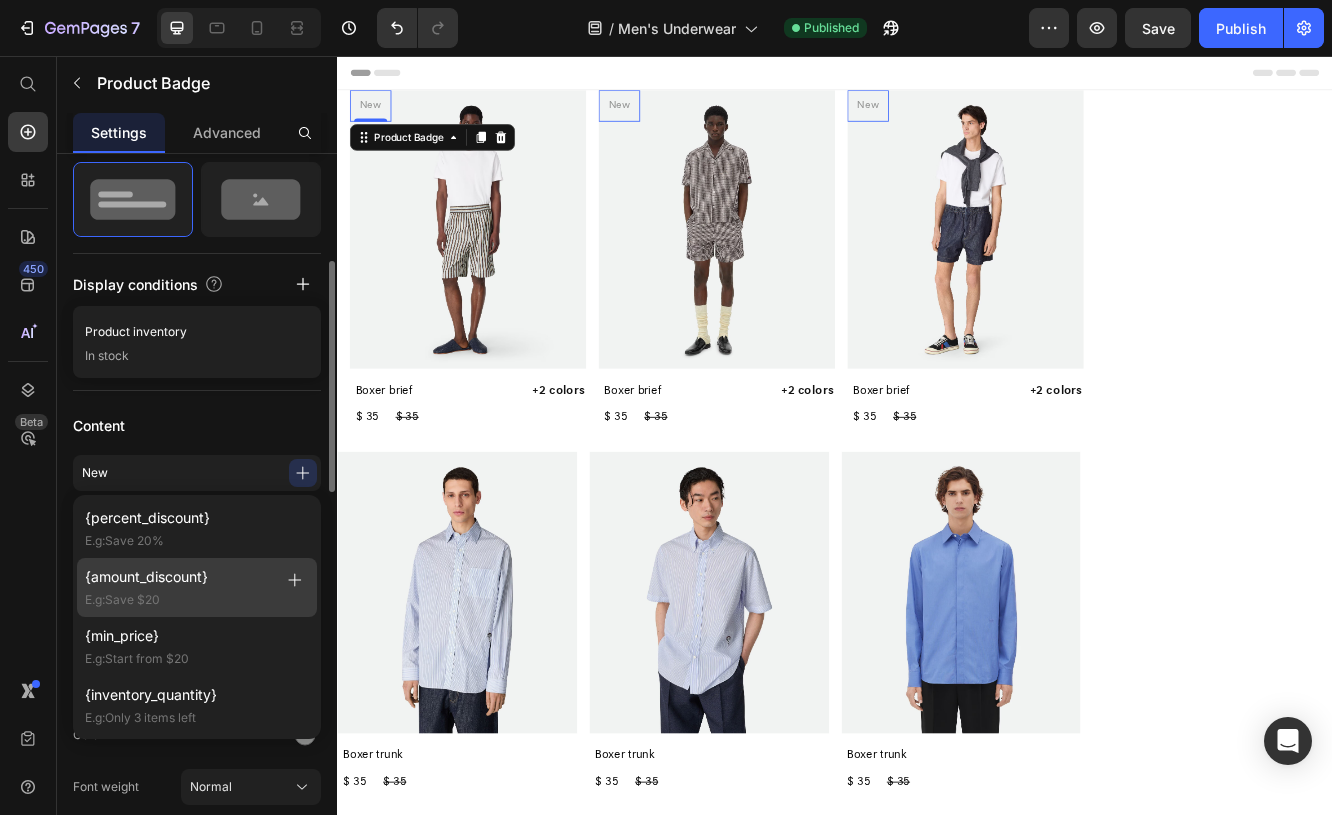 scroll, scrollTop: 213, scrollLeft: 0, axis: vertical 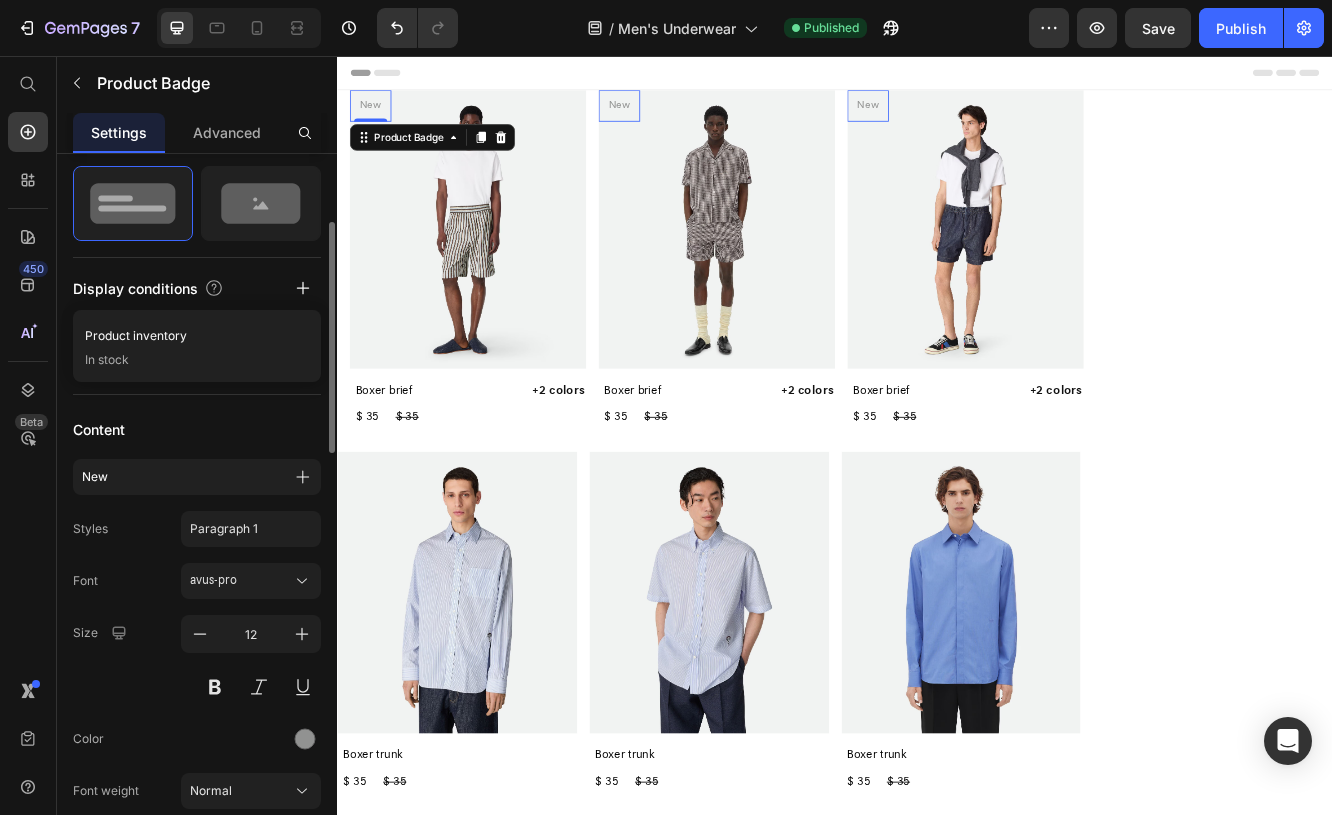 click on "Content" at bounding box center [197, 429] 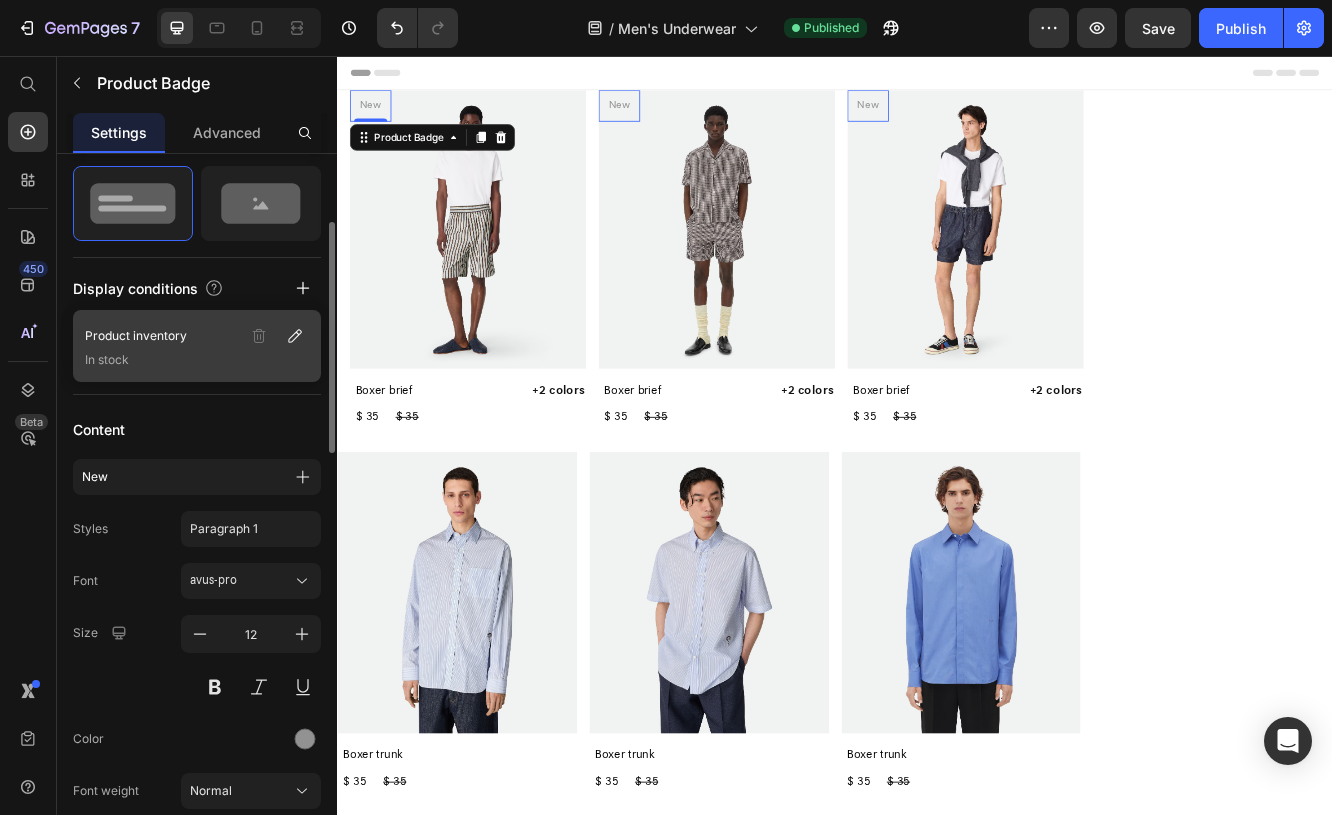 click on "In stock" at bounding box center (197, 360) 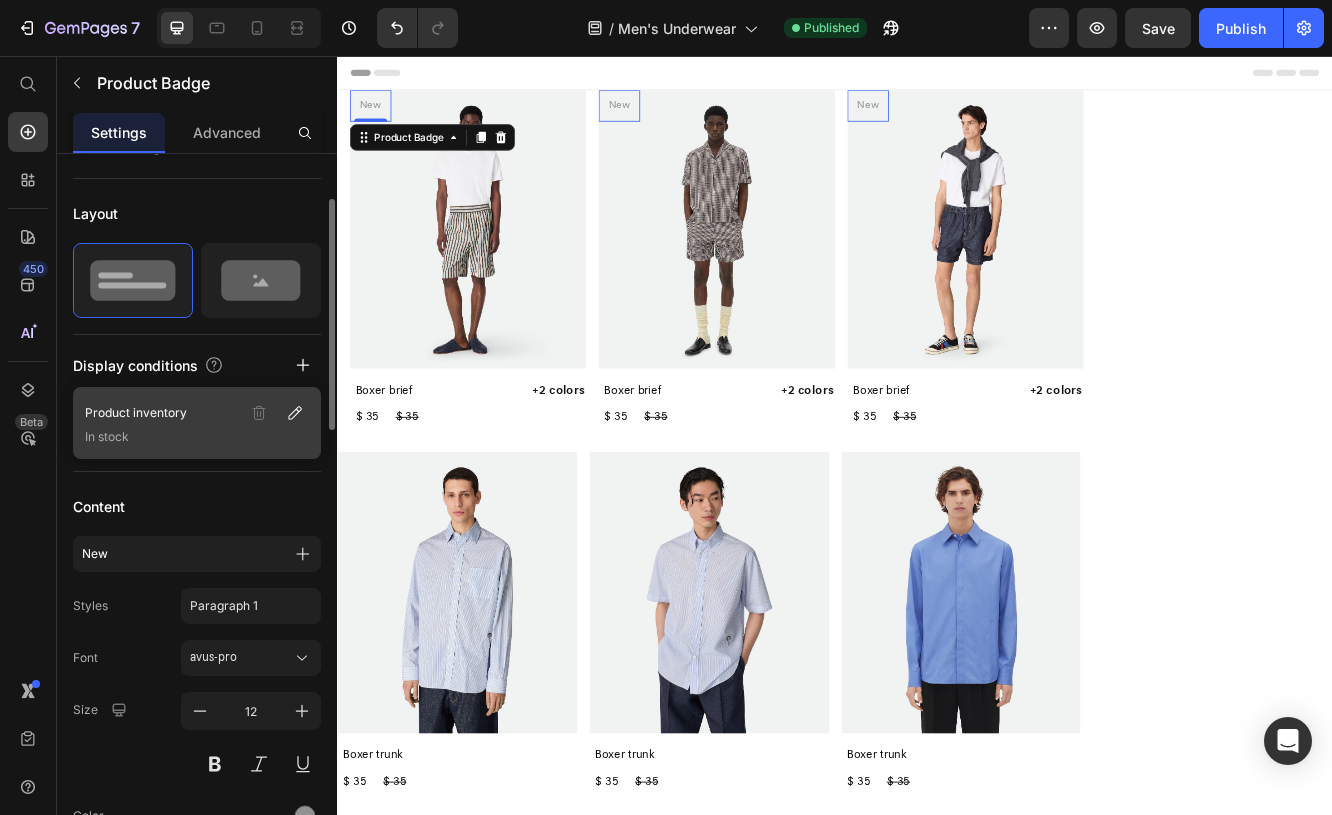 scroll, scrollTop: 138, scrollLeft: 0, axis: vertical 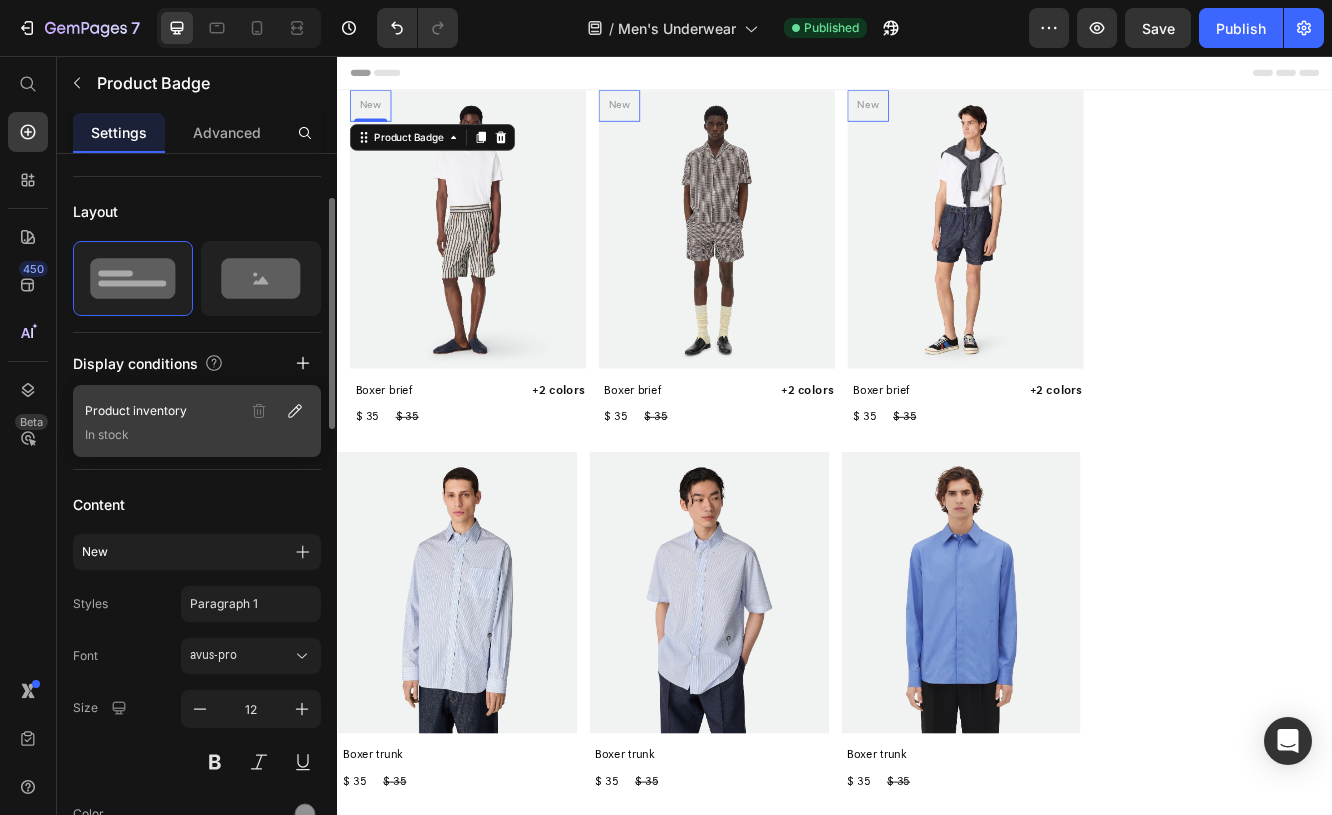 click on "Product inventory" at bounding box center [197, 411] 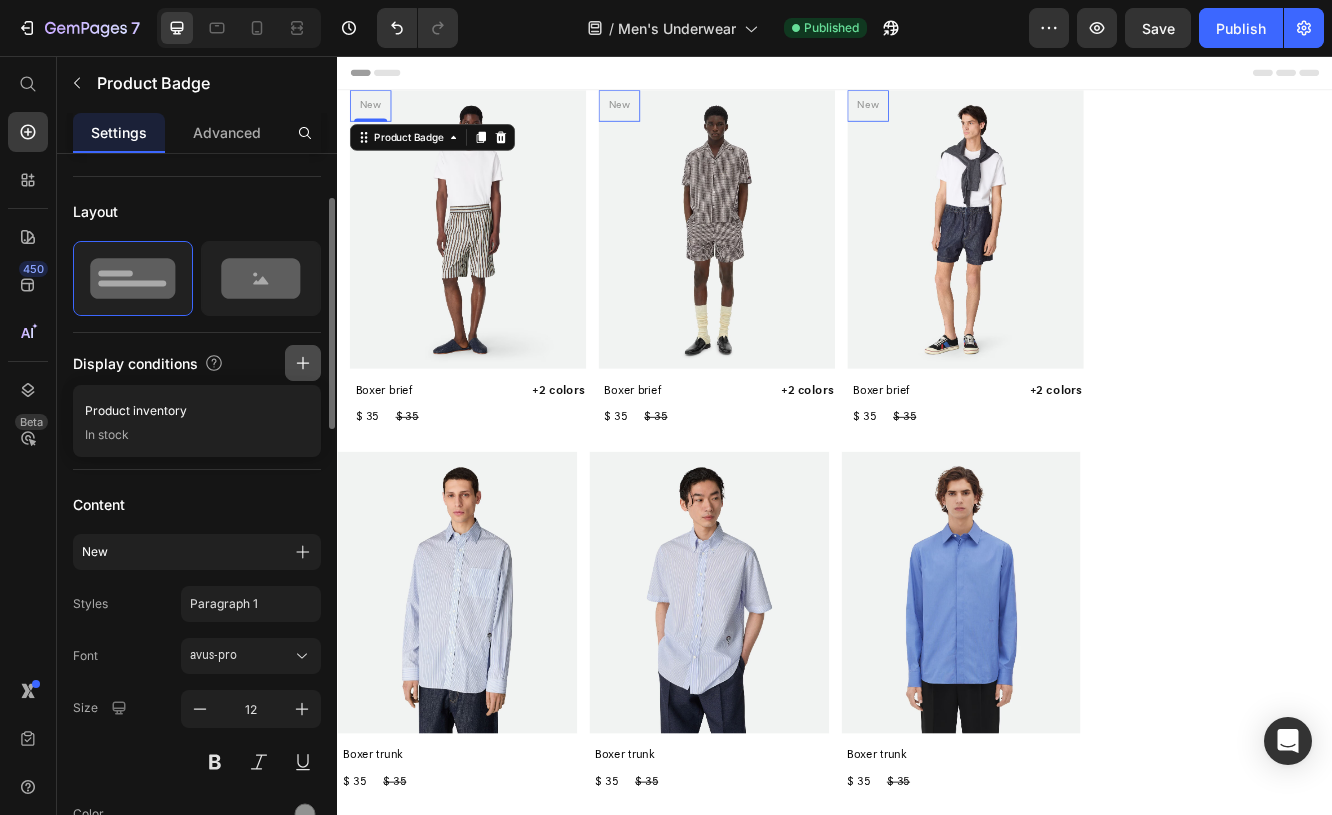 click 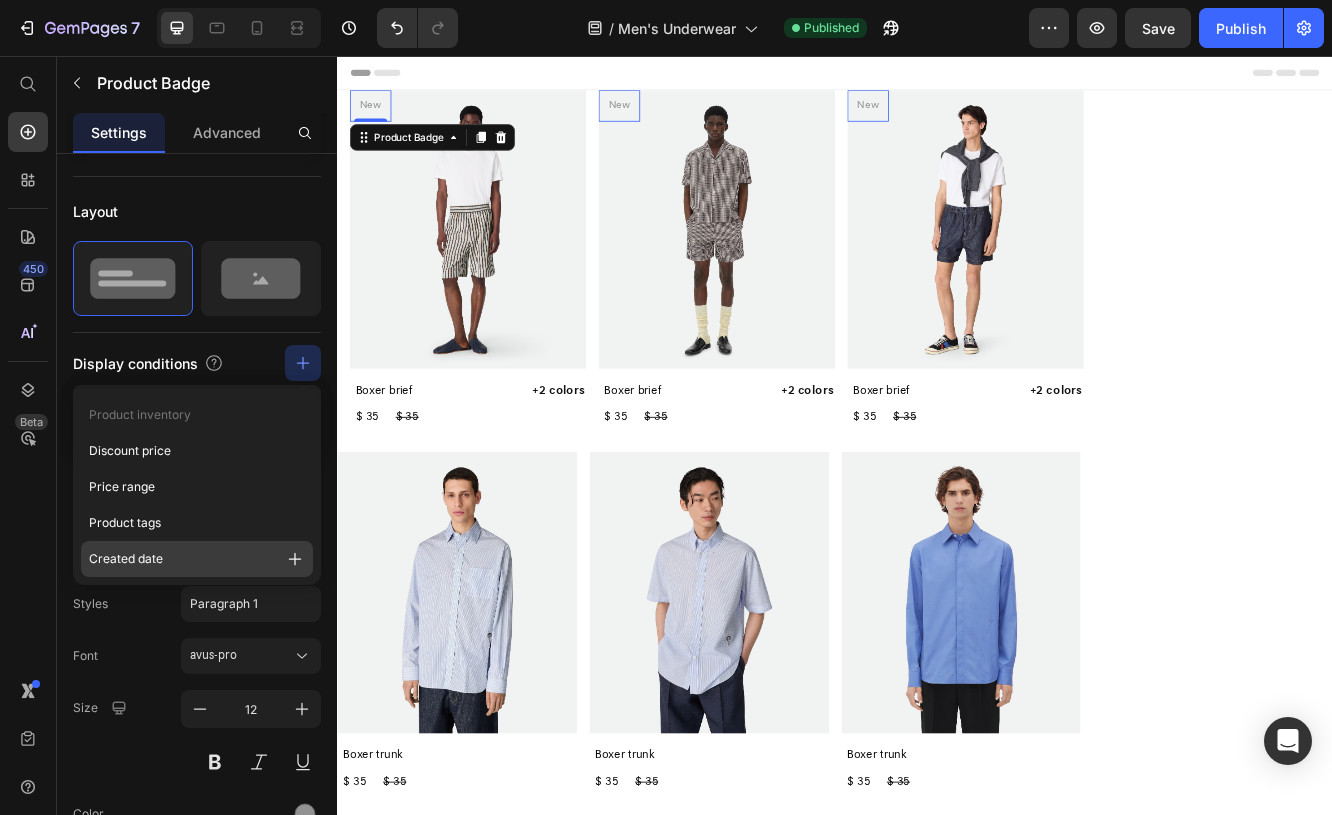 click on "Created date" 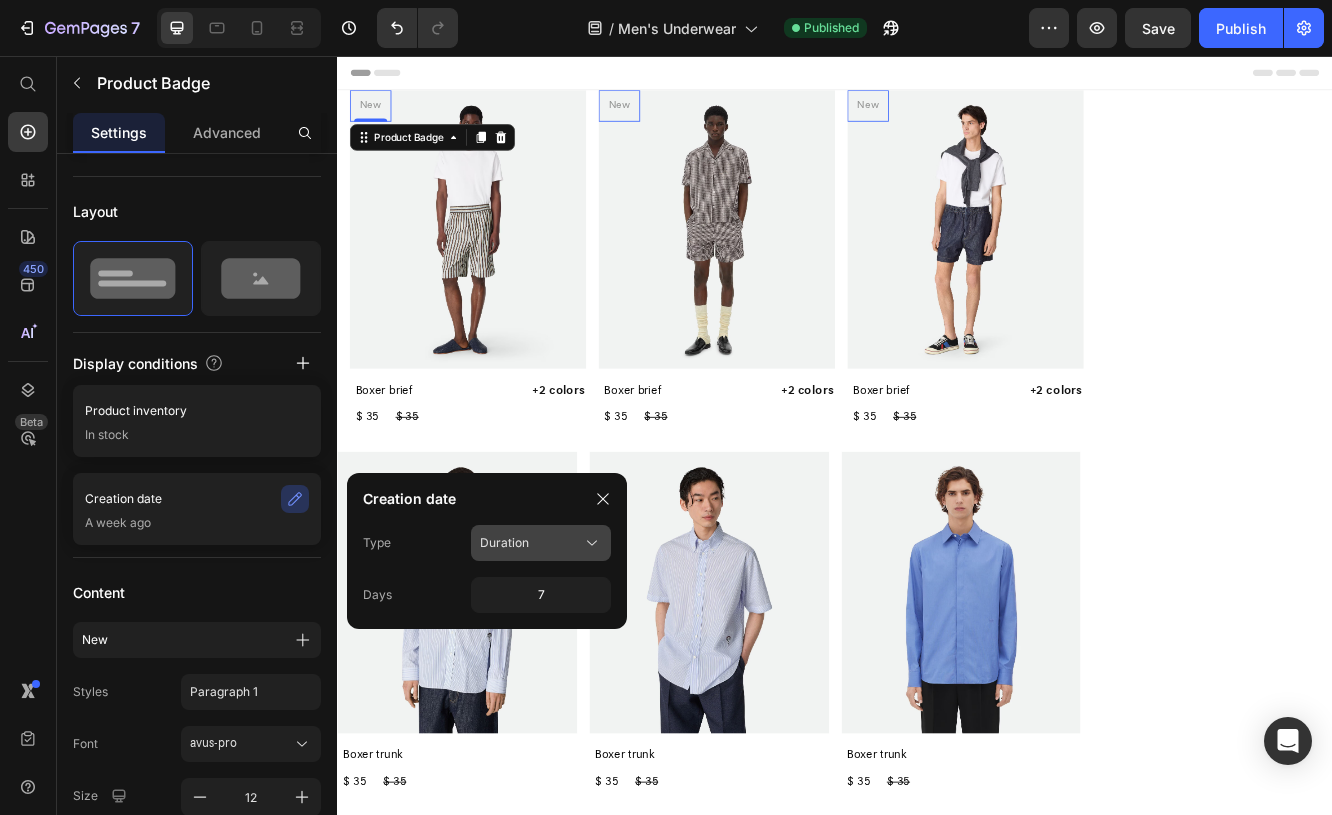 click on "Duration" at bounding box center [529, 543] 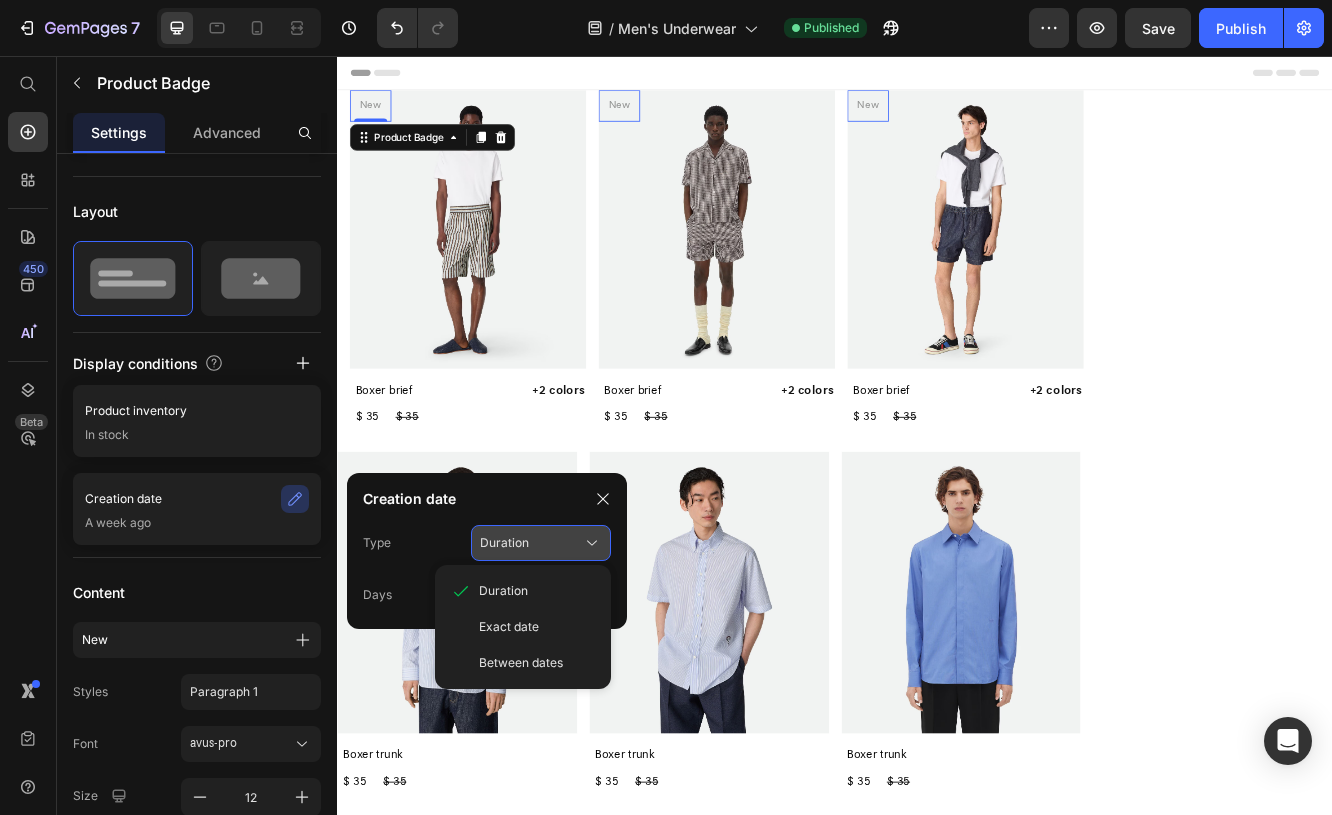 click on "Duration" at bounding box center [529, 543] 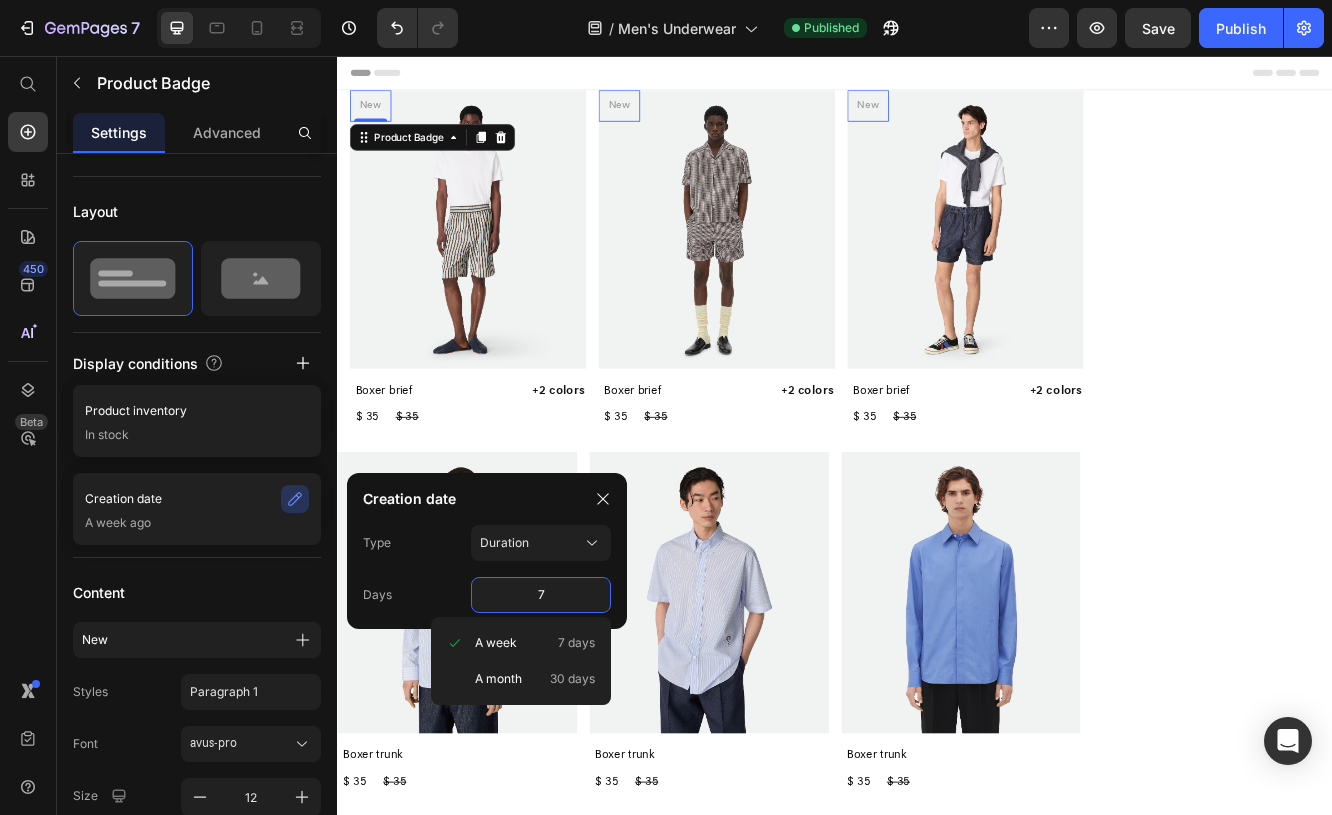 click on "7" 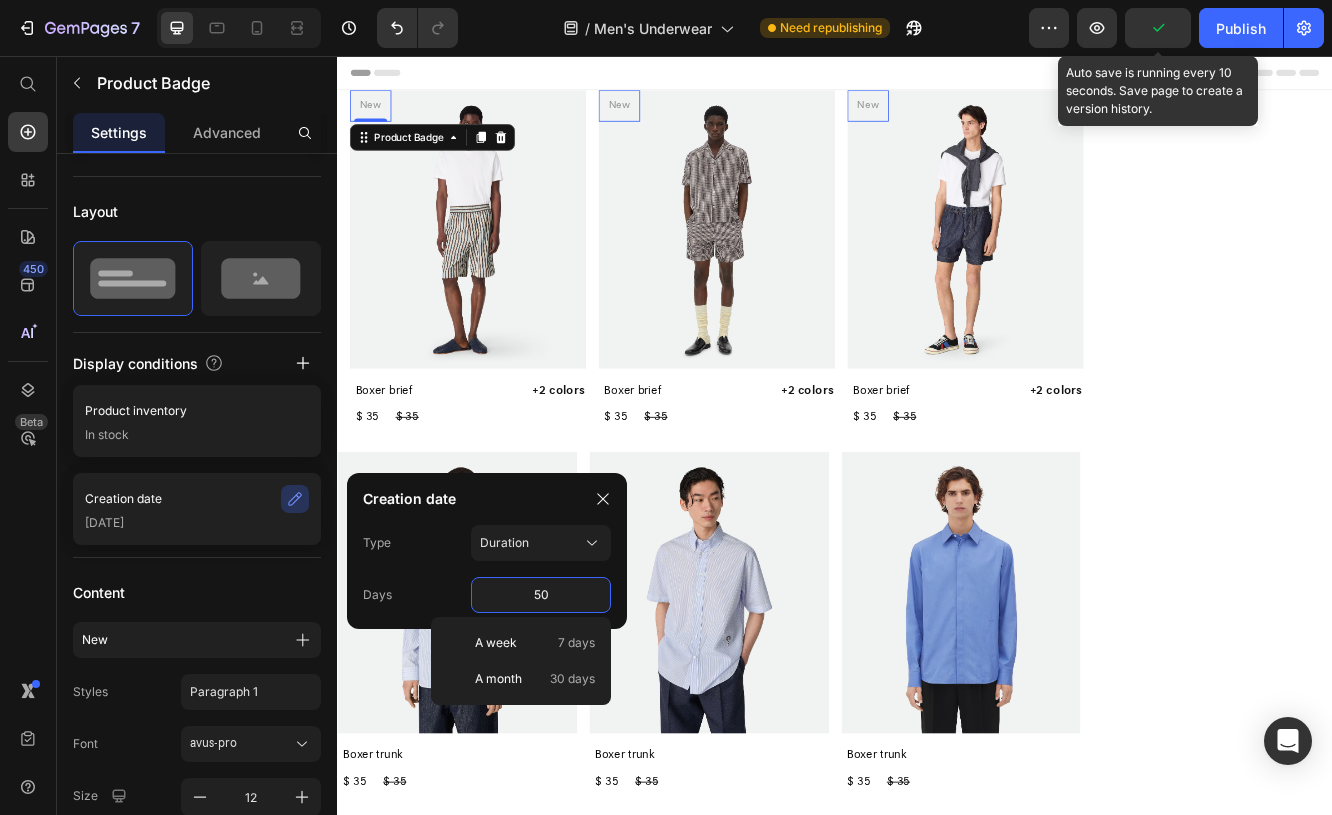 type on "50" 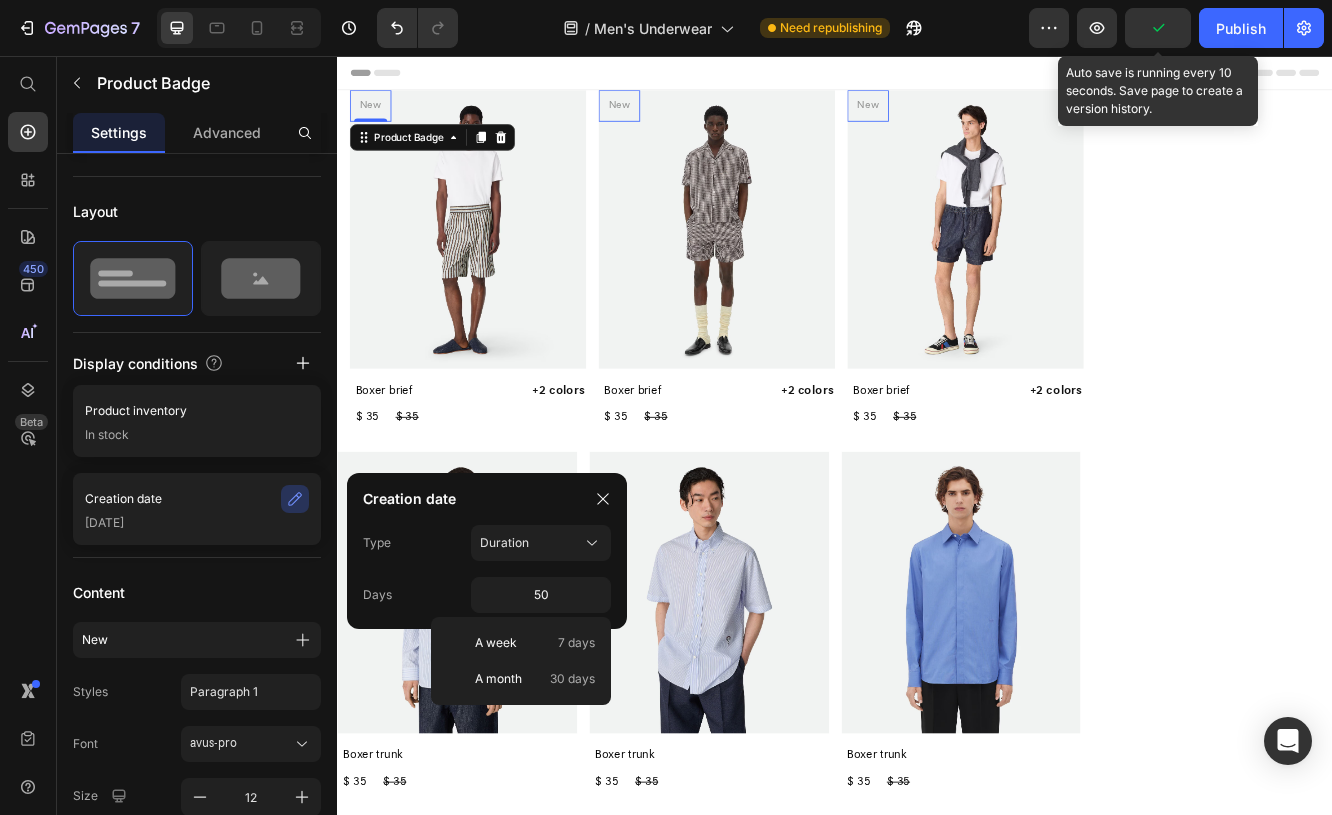 click 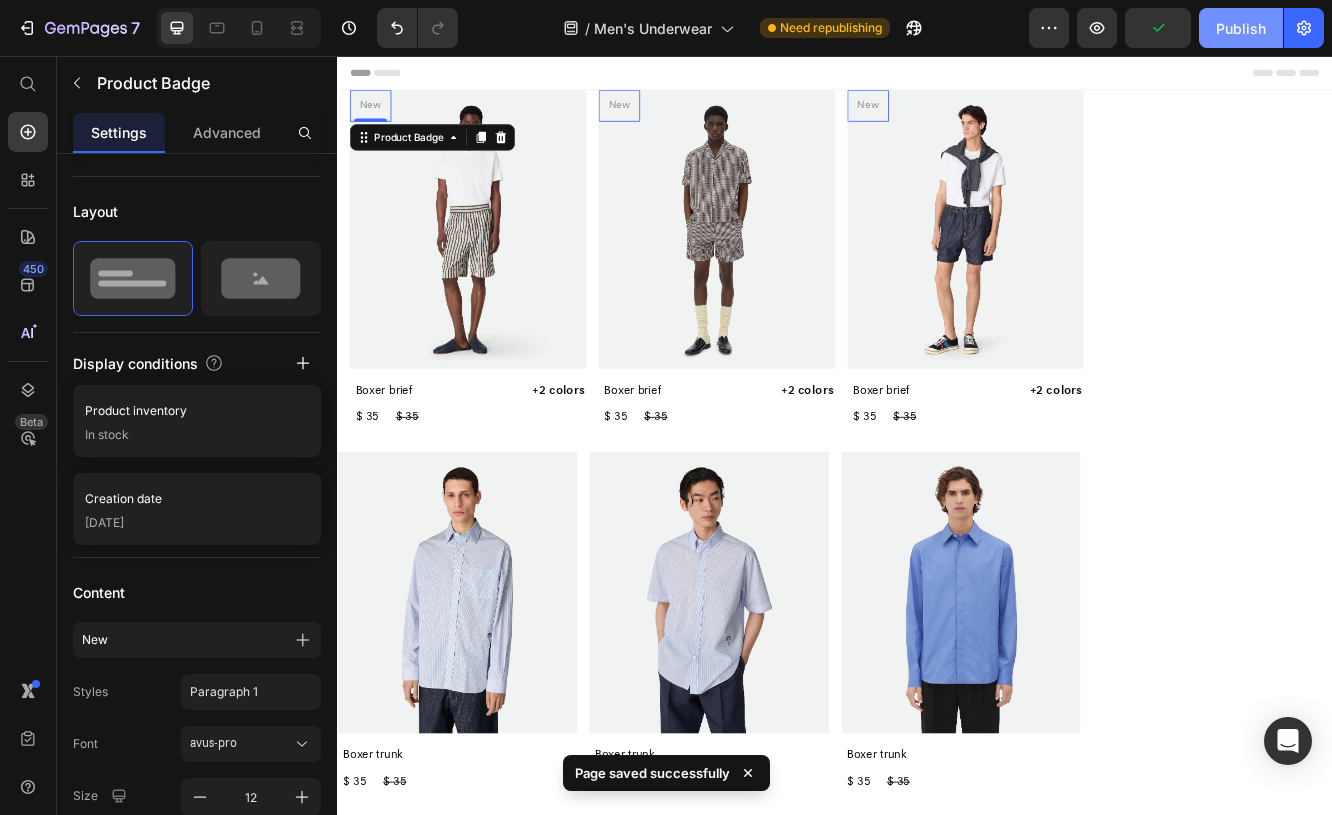click on "Publish" at bounding box center (1241, 28) 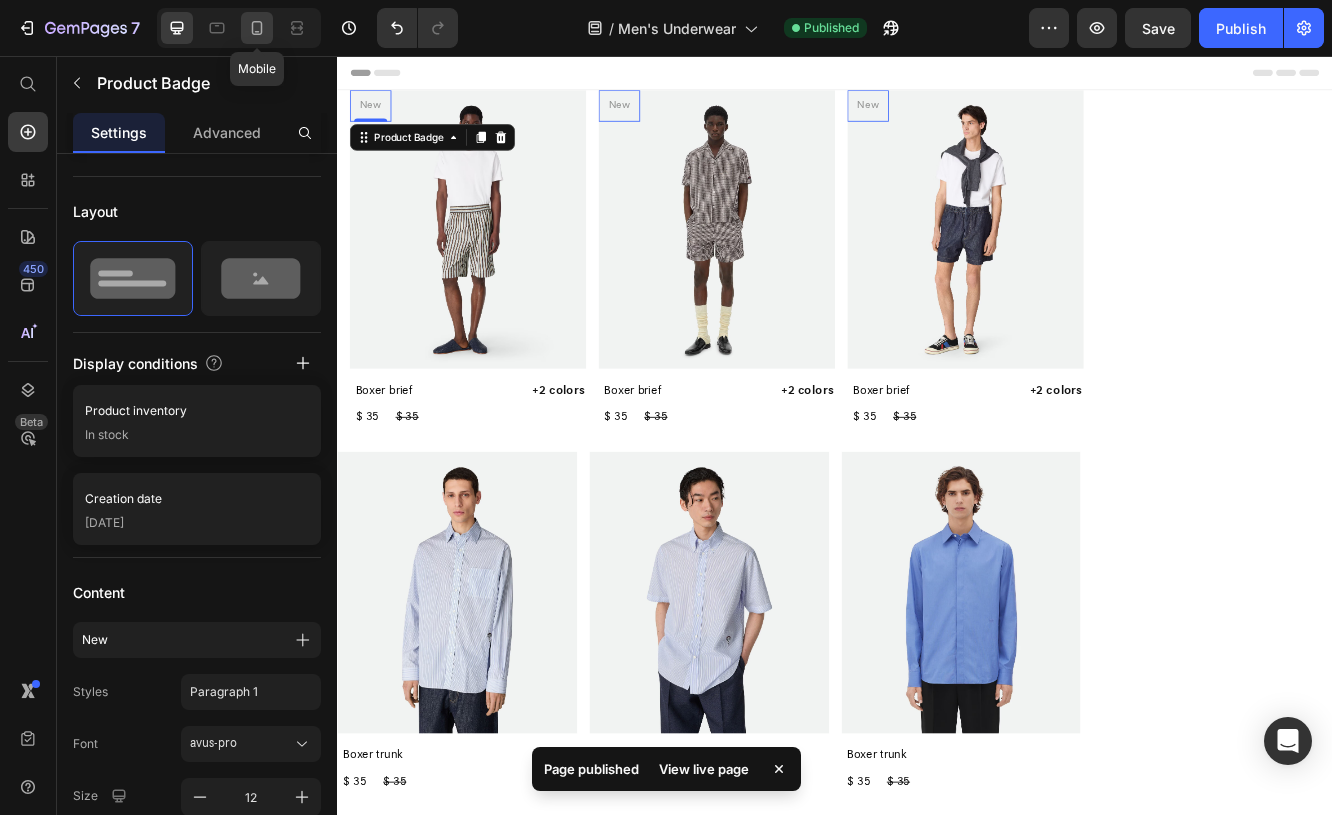 click 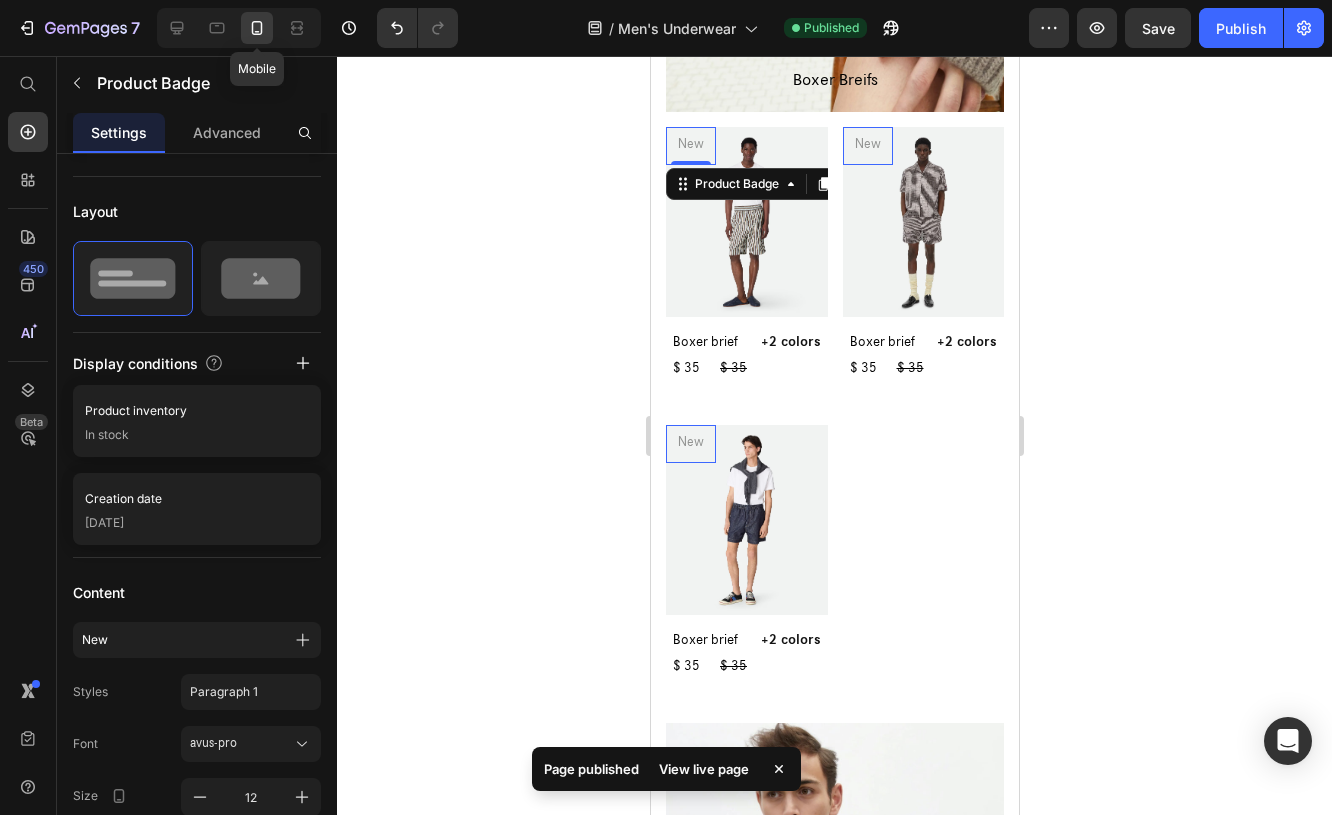 scroll, scrollTop: 508, scrollLeft: 0, axis: vertical 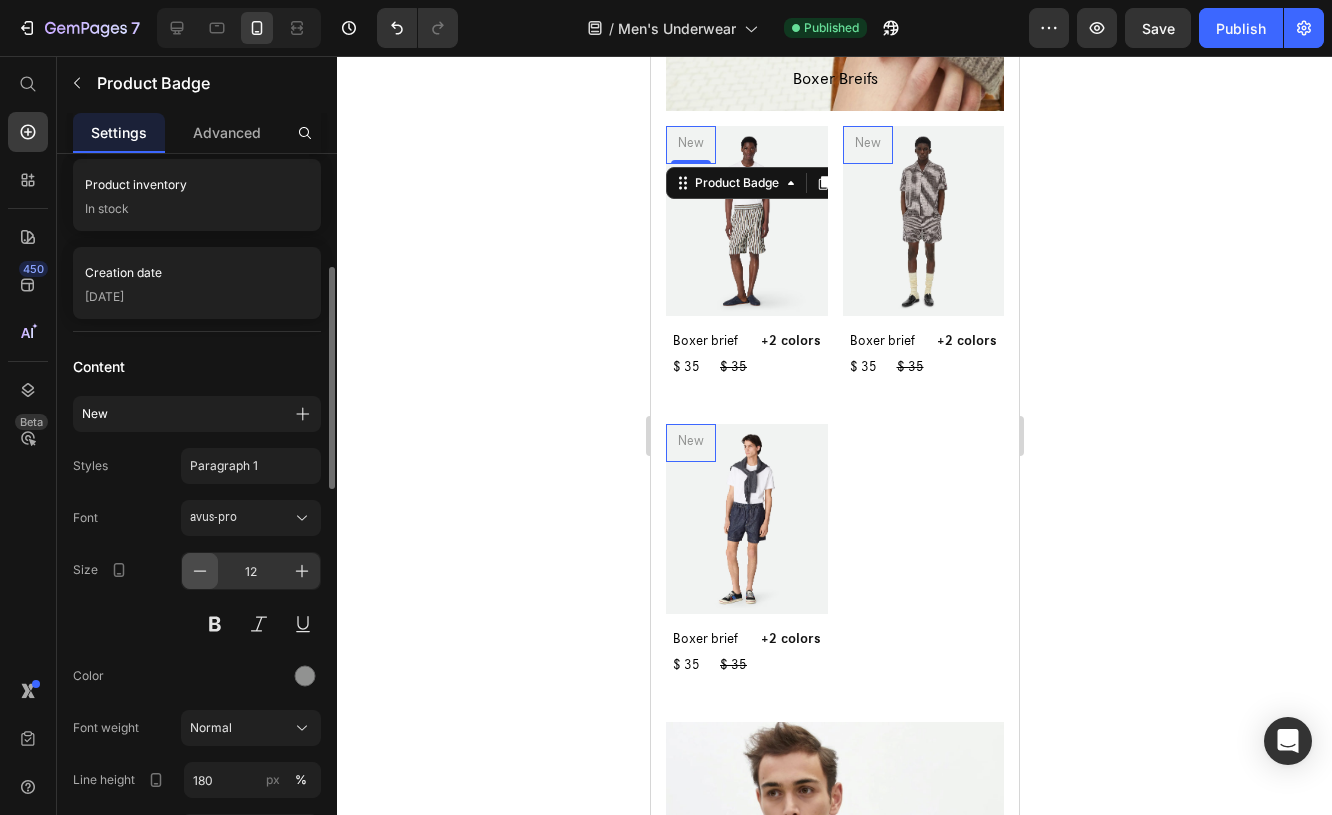 click 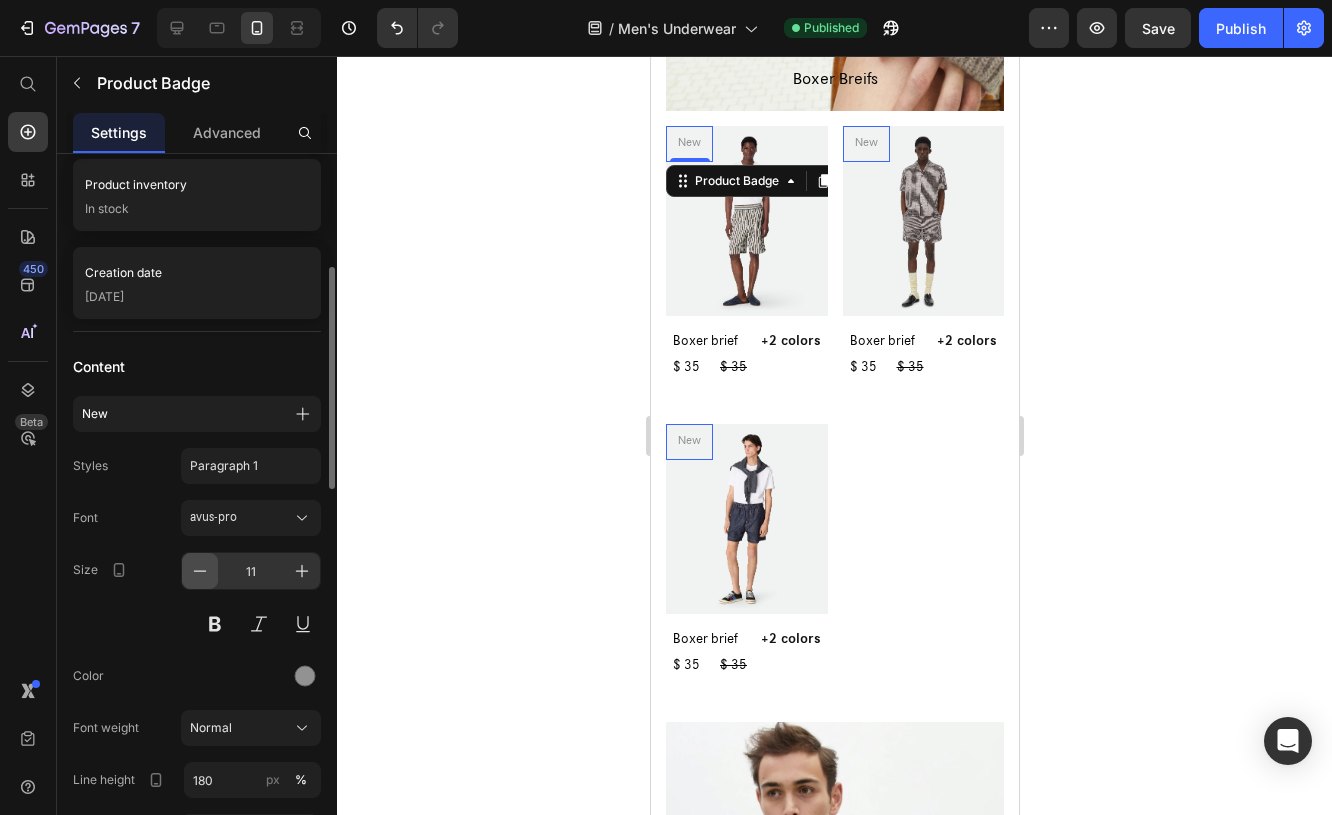 click 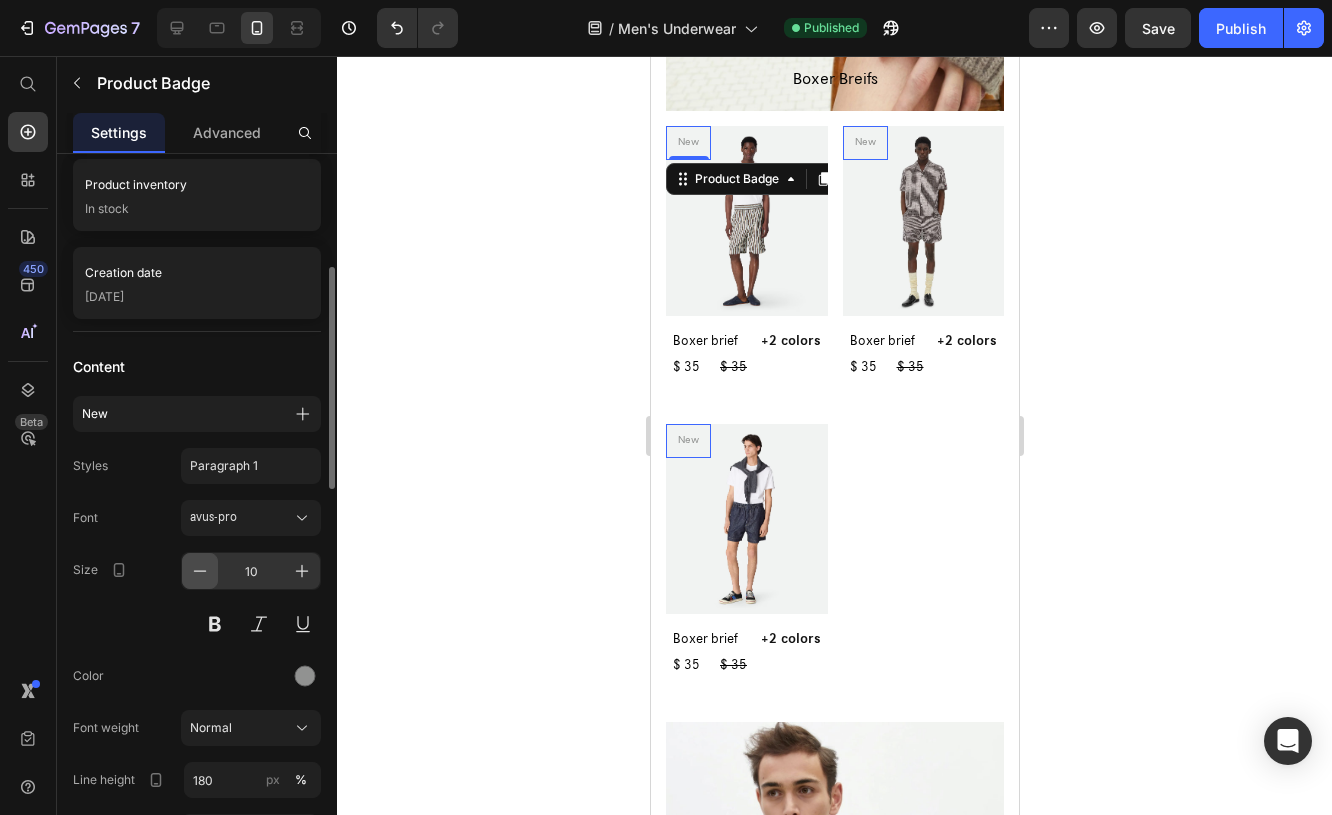 click 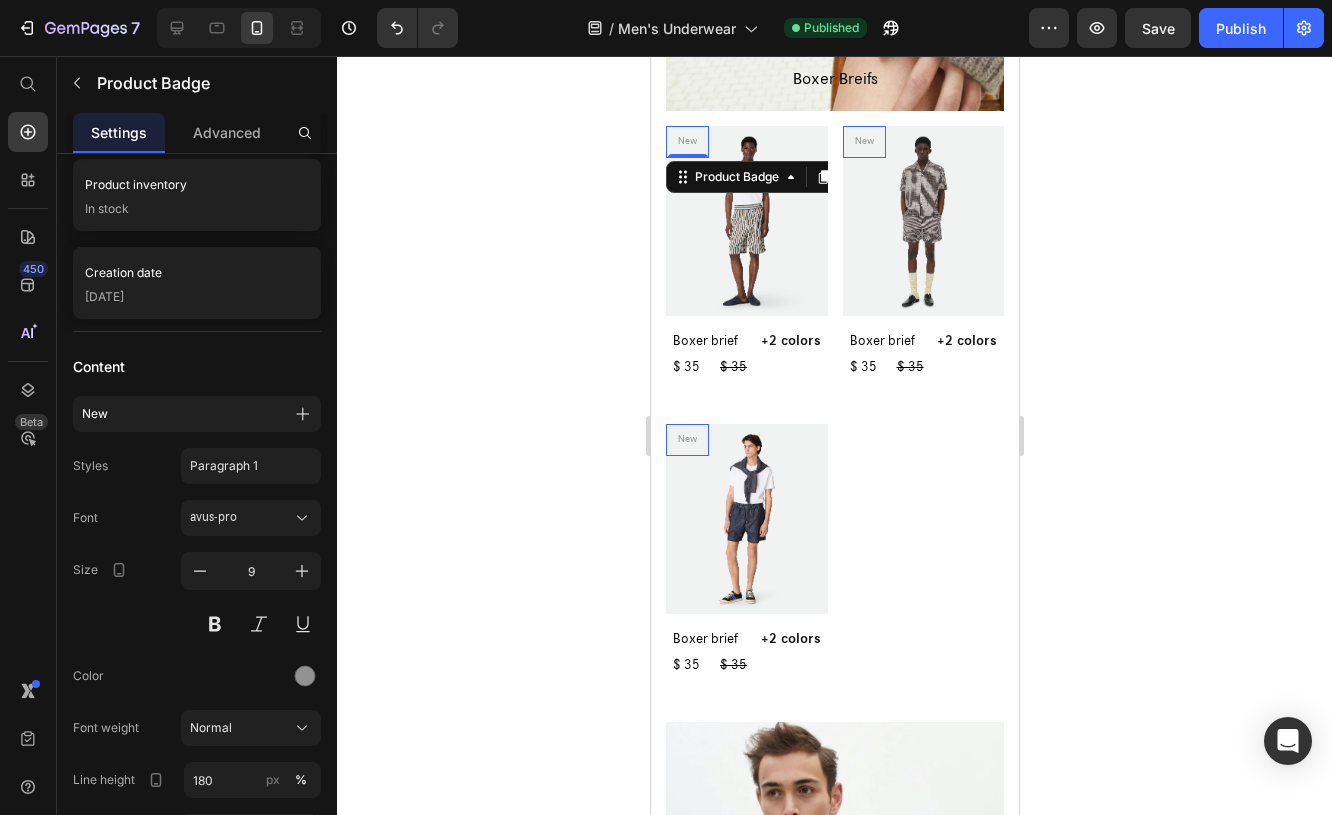 click 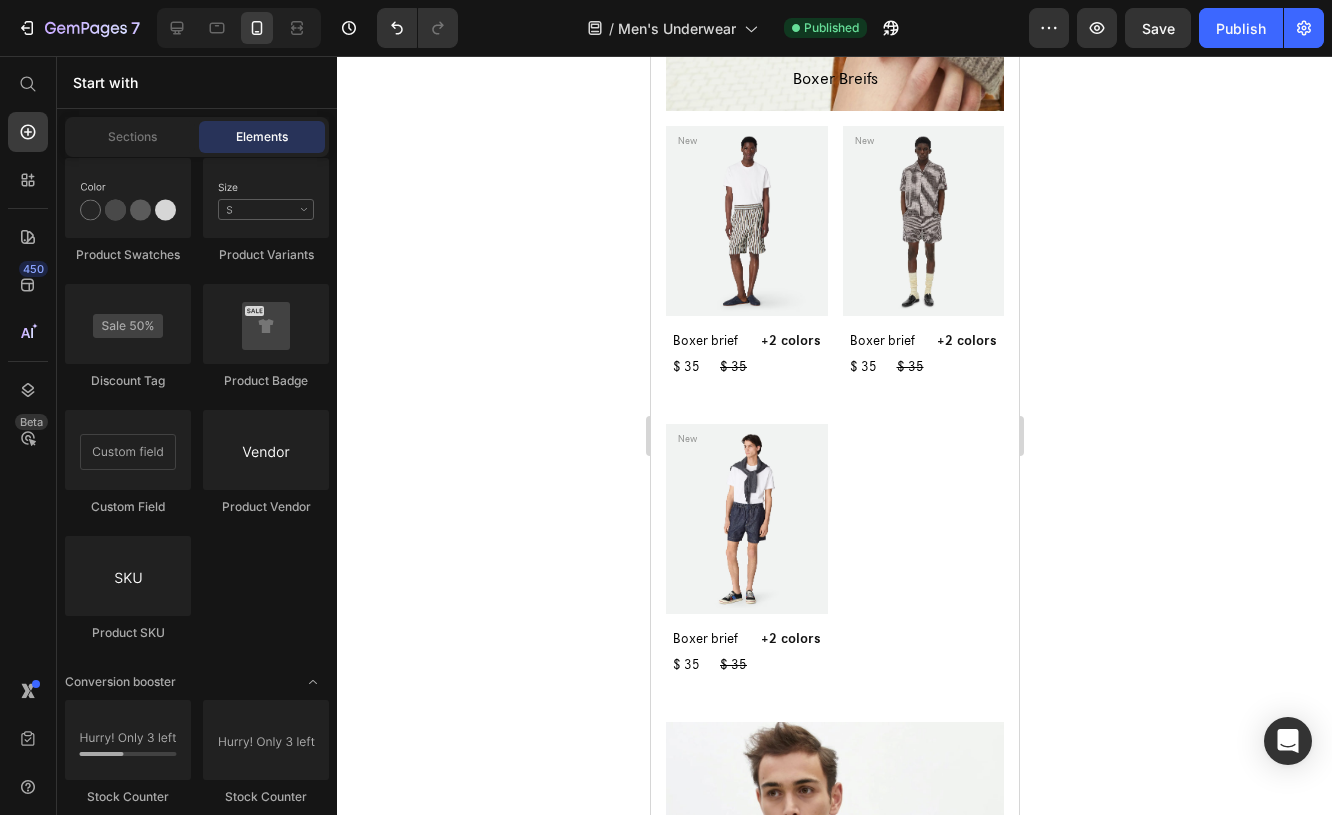 scroll, scrollTop: 3723, scrollLeft: 0, axis: vertical 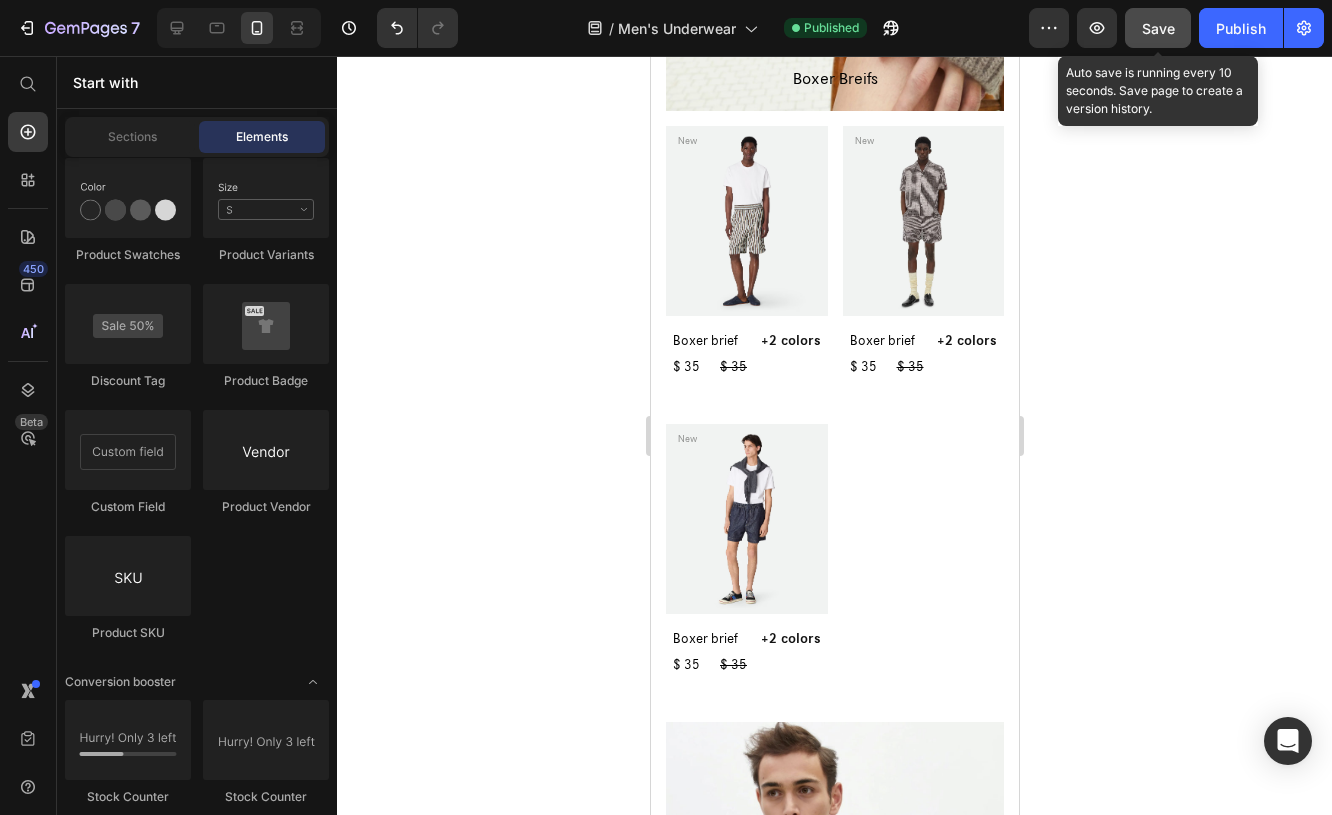 click on "Save" 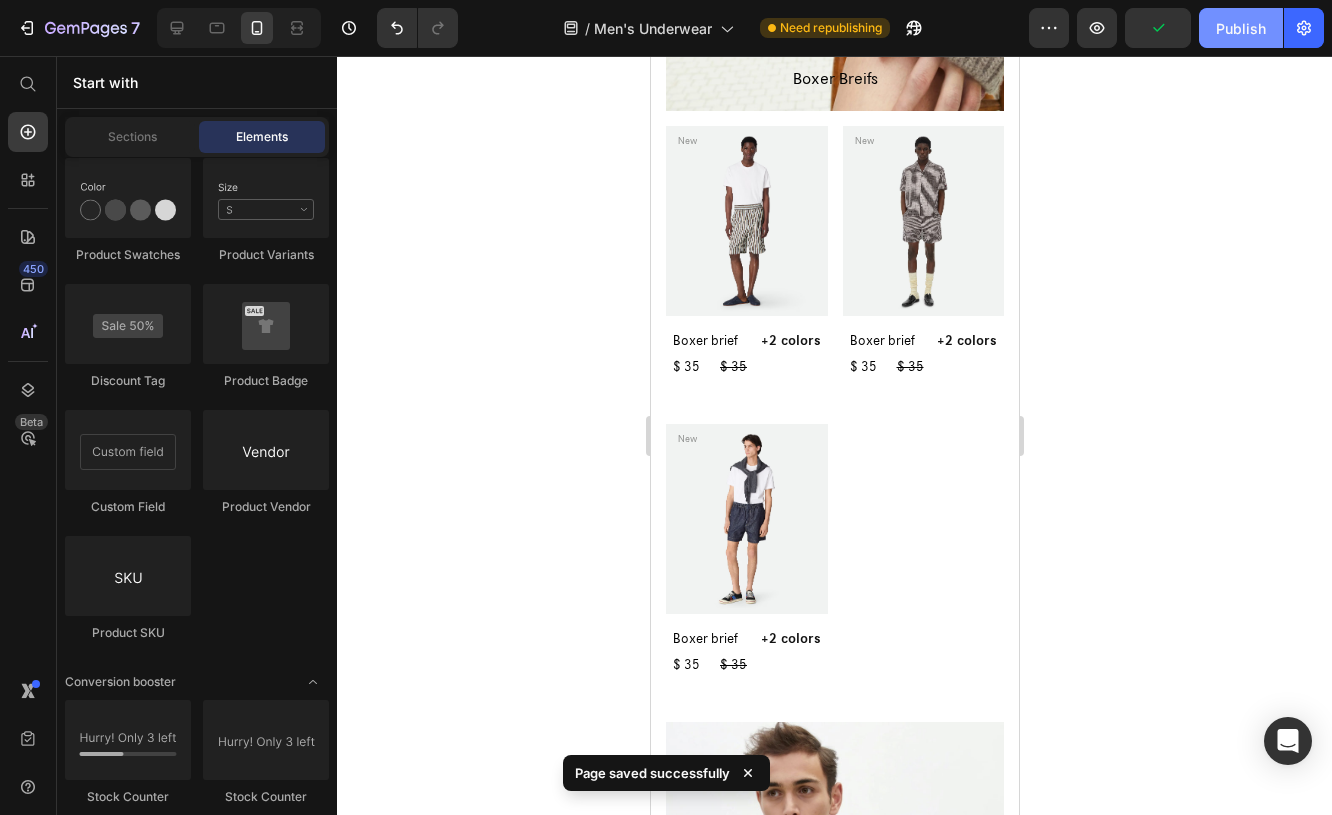 click on "Publish" at bounding box center (1241, 28) 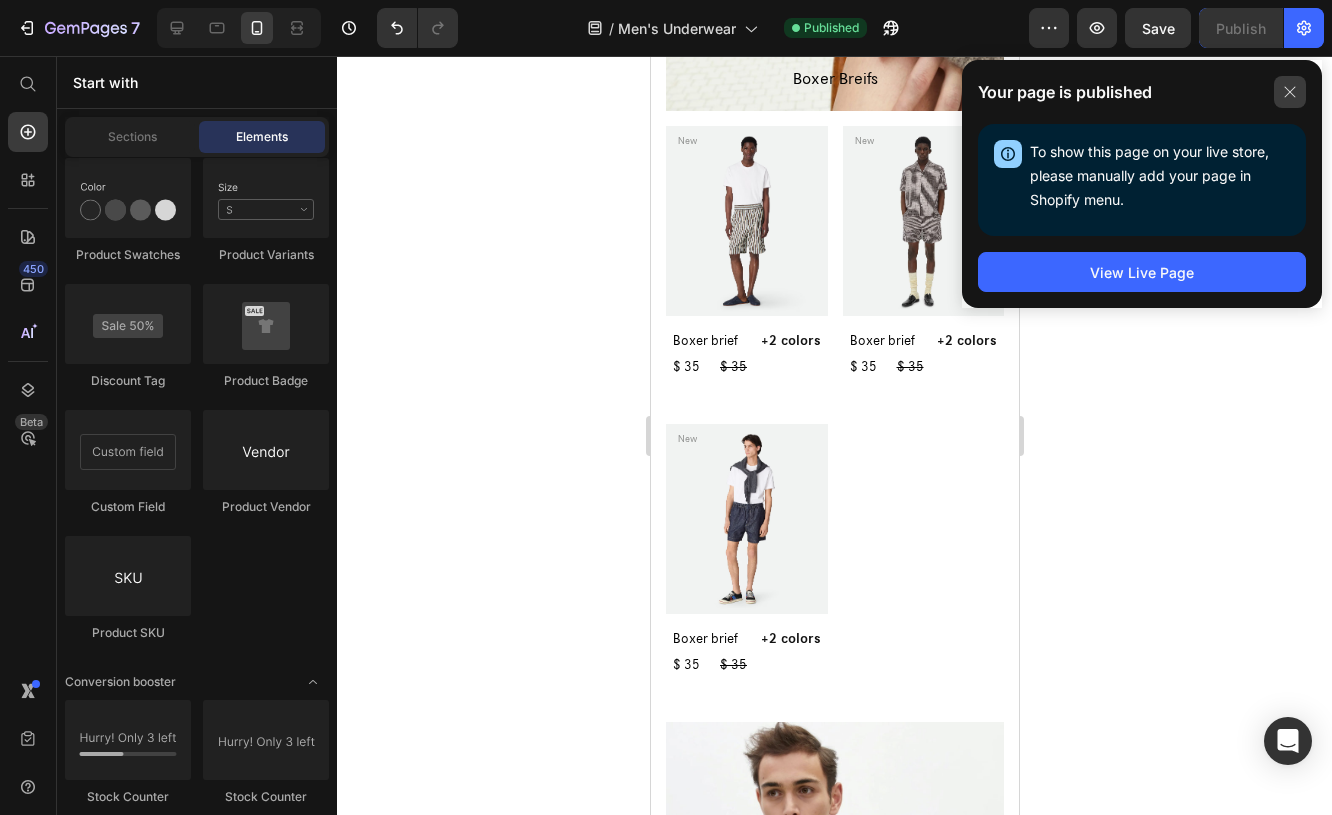 click 